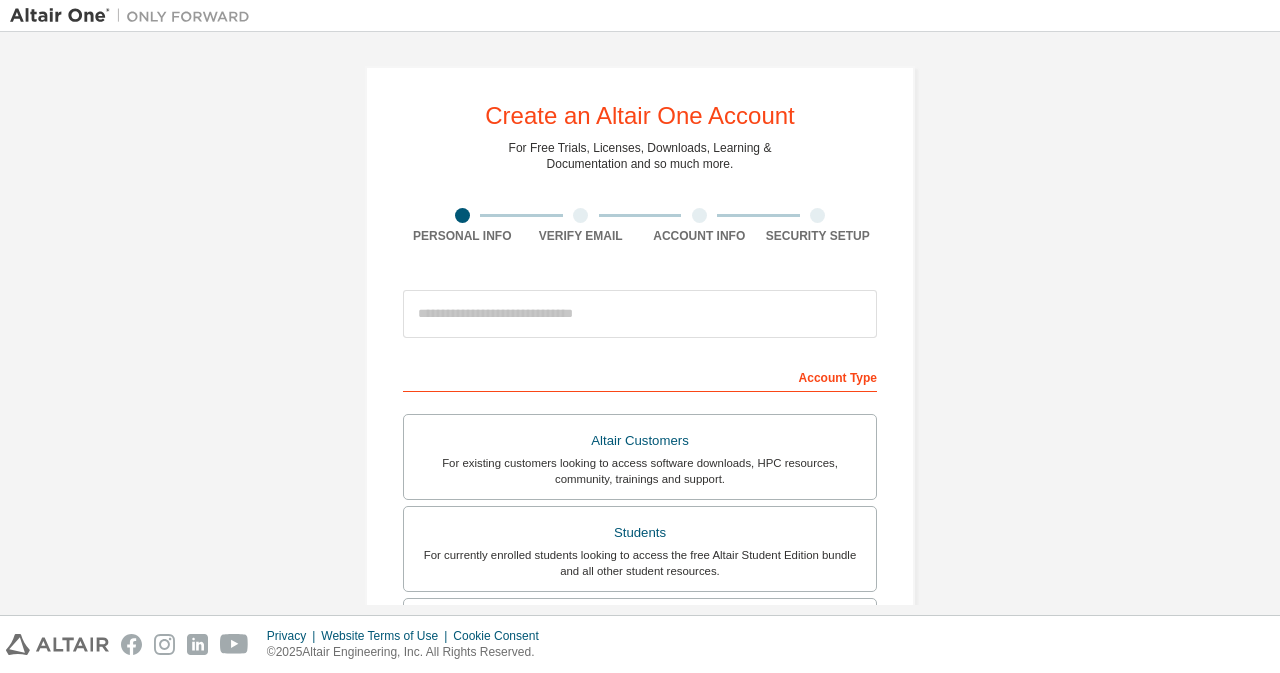 scroll, scrollTop: 0, scrollLeft: 0, axis: both 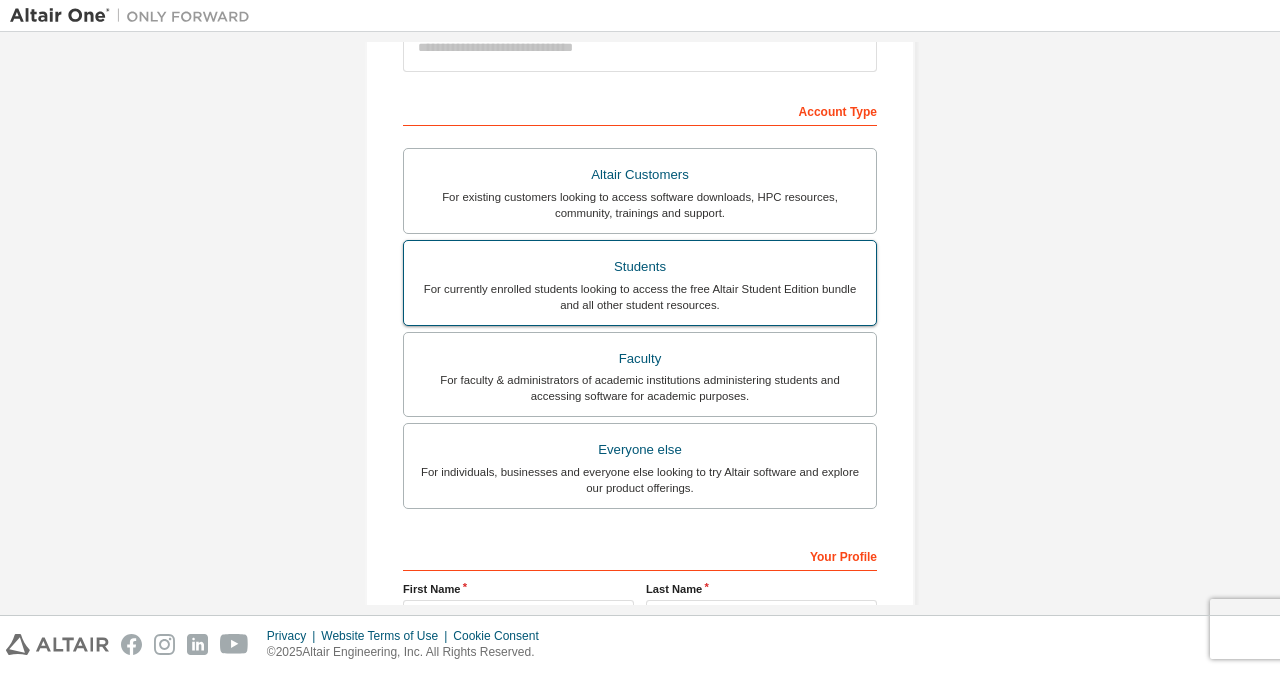 click on "For currently enrolled students looking to access the free Altair Student Edition bundle and all other student resources." at bounding box center [640, 297] 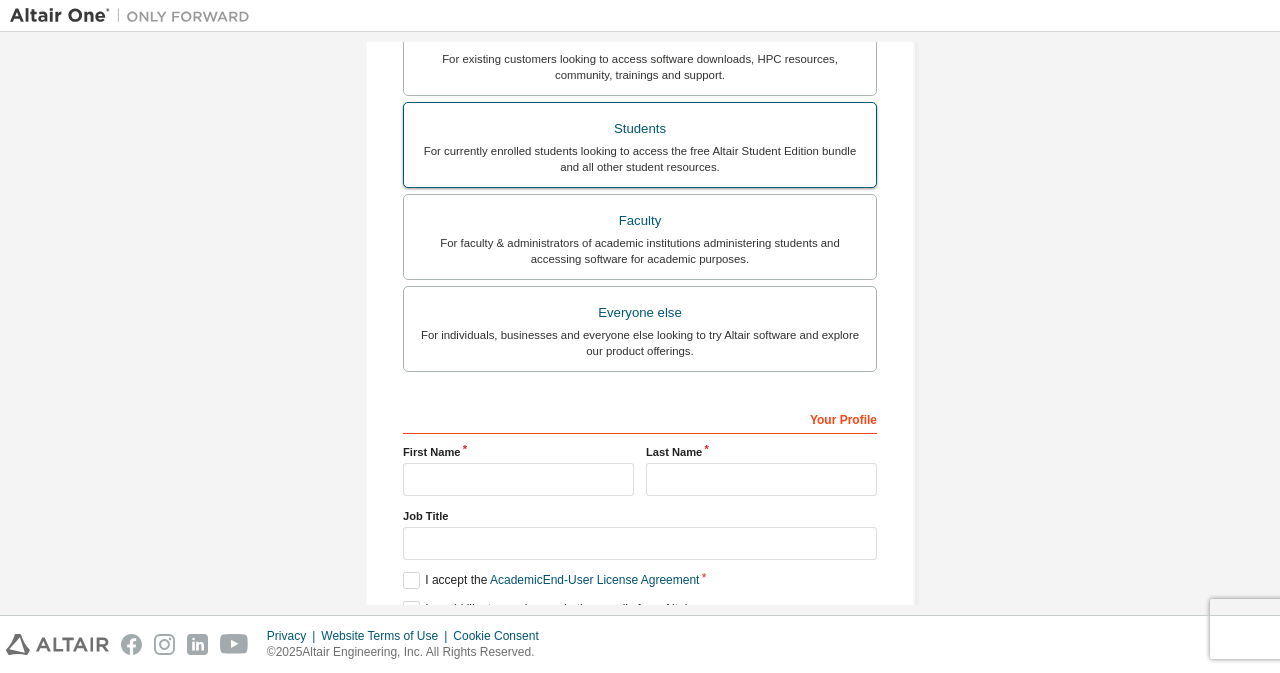 scroll, scrollTop: 548, scrollLeft: 0, axis: vertical 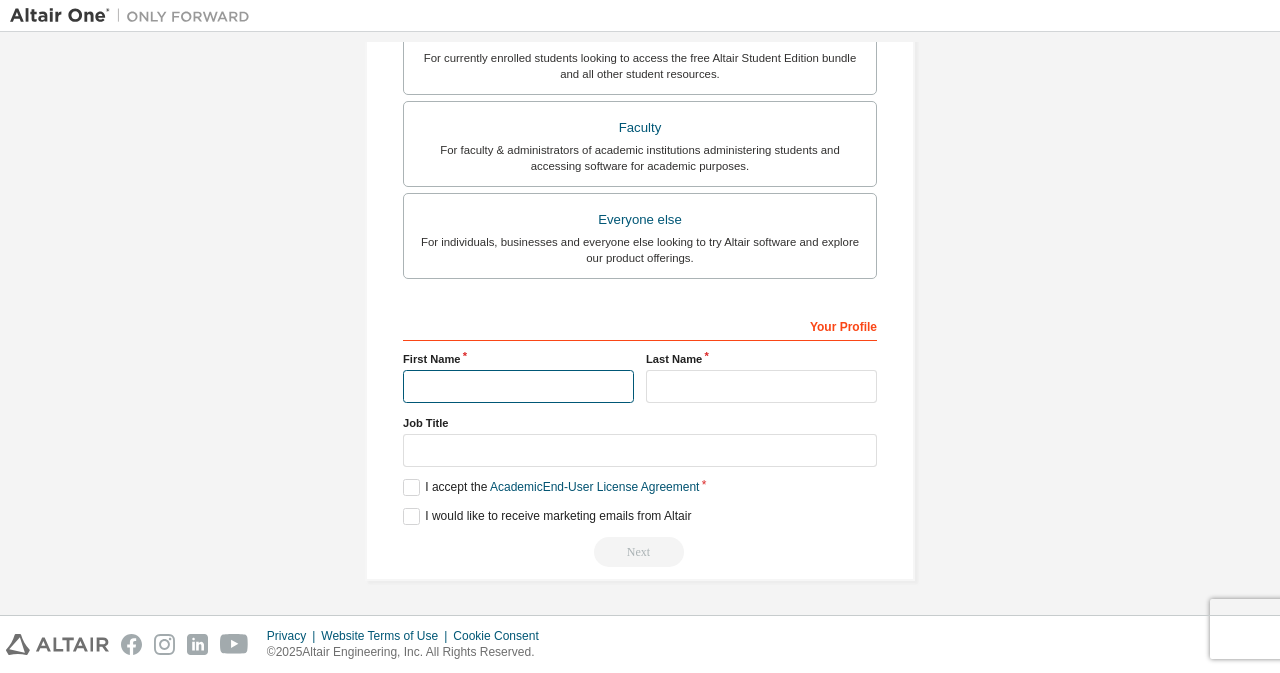 click at bounding box center (518, 386) 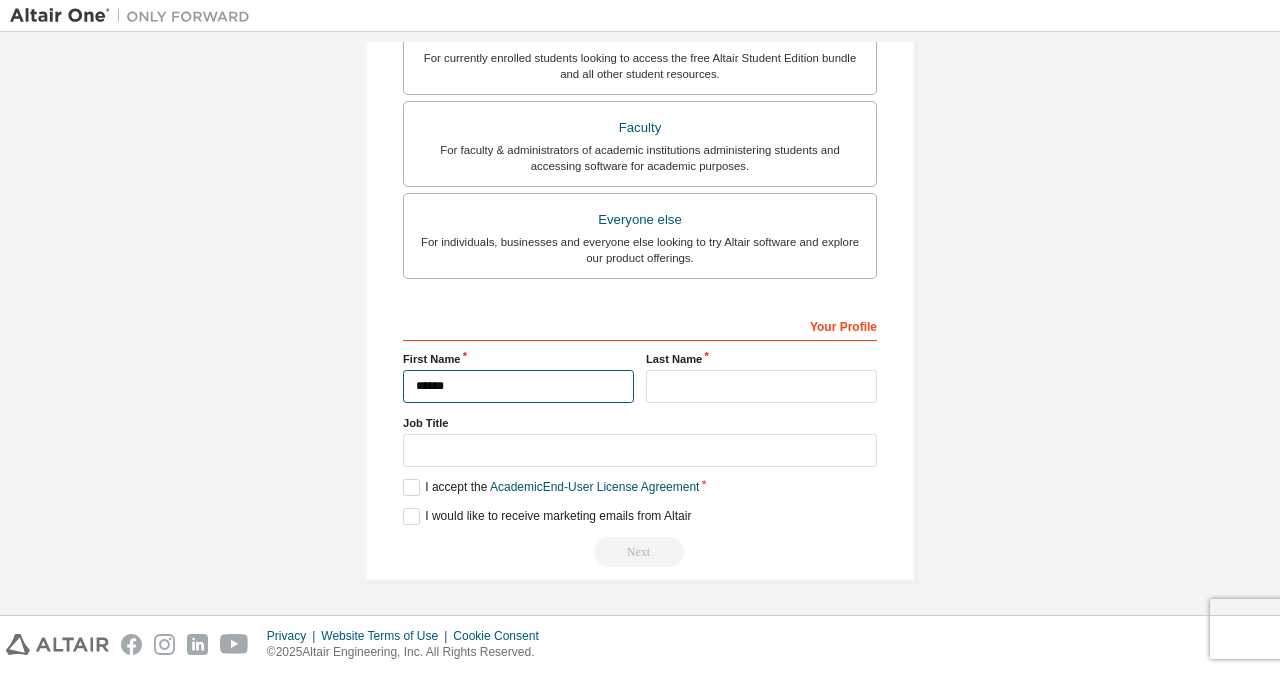 type on "*******" 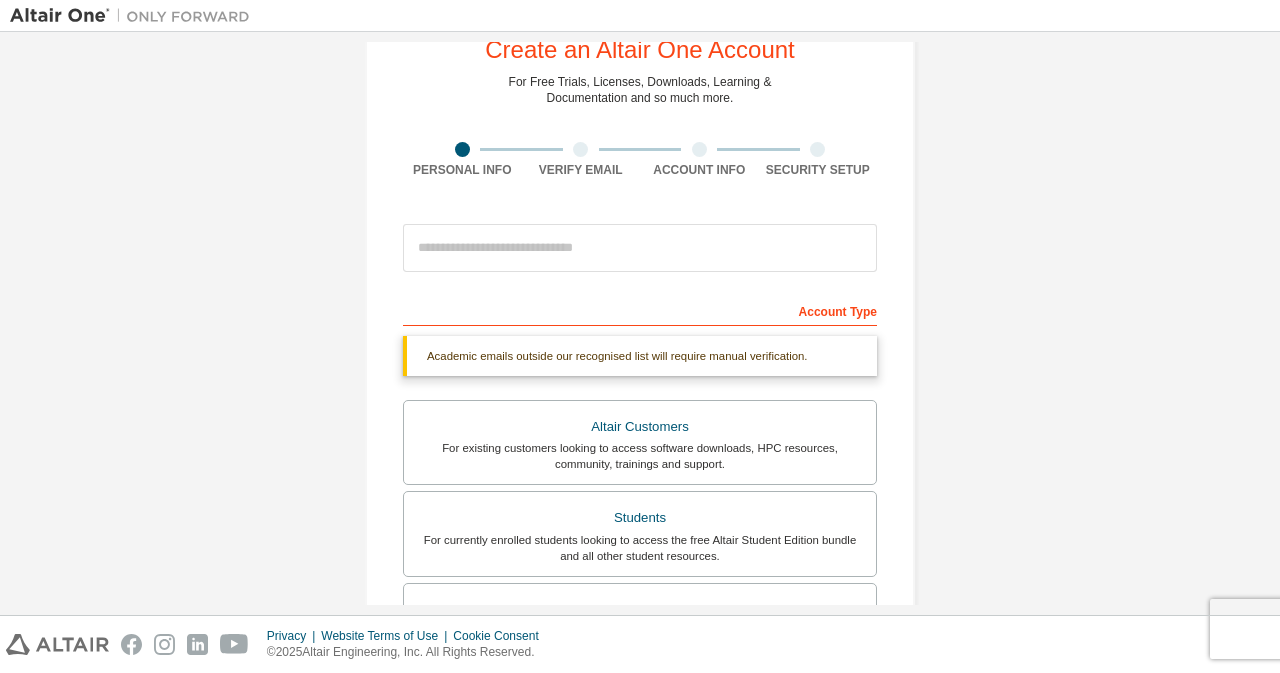 scroll, scrollTop: 0, scrollLeft: 0, axis: both 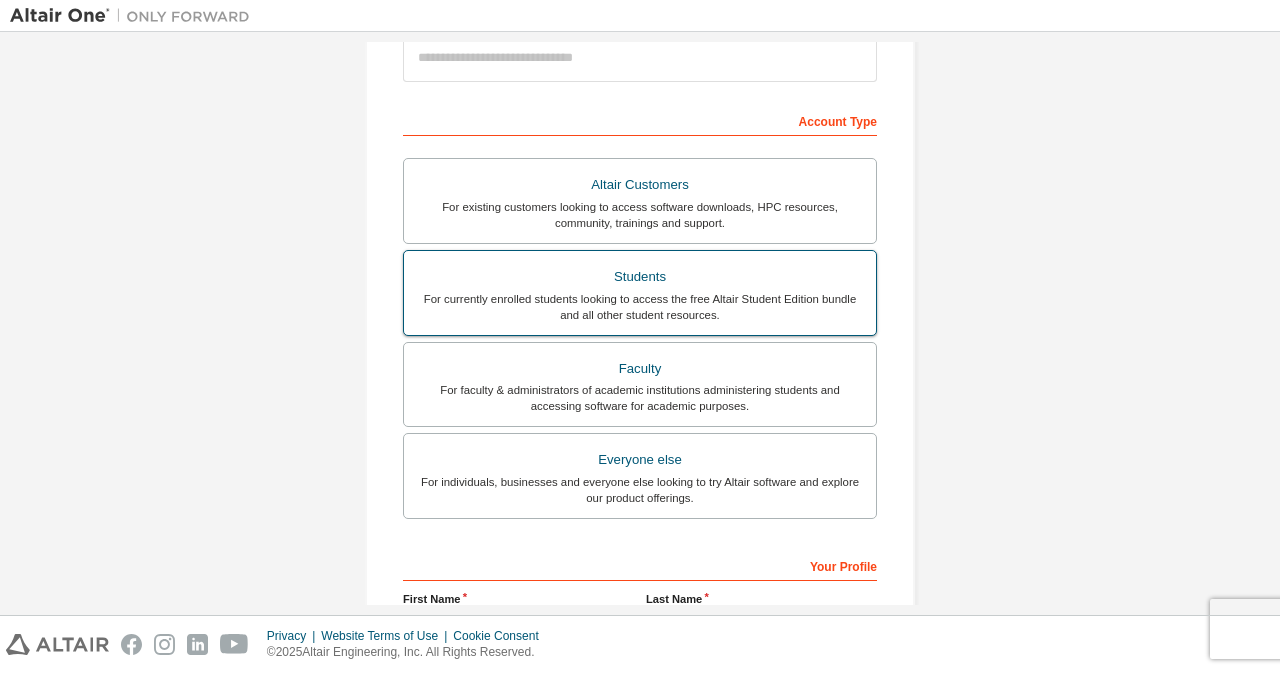 click on "For currently enrolled students looking to access the free Altair Student Edition bundle and all other student resources." at bounding box center (640, 307) 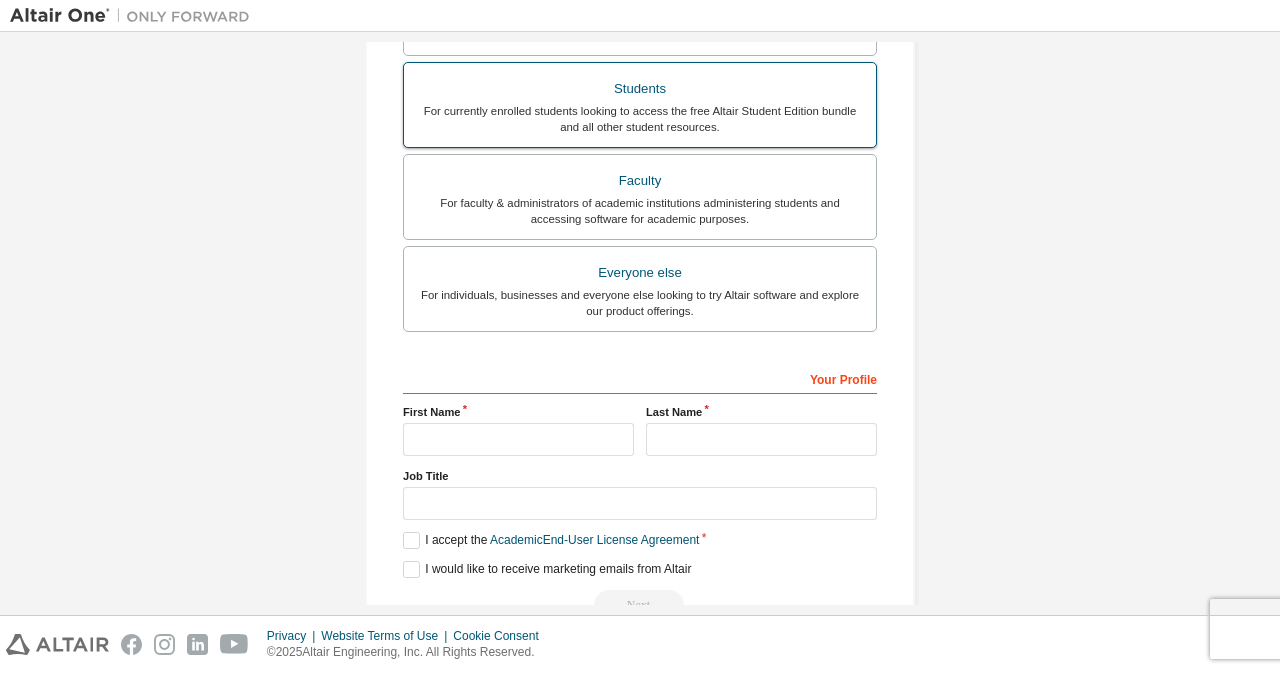 scroll, scrollTop: 503, scrollLeft: 0, axis: vertical 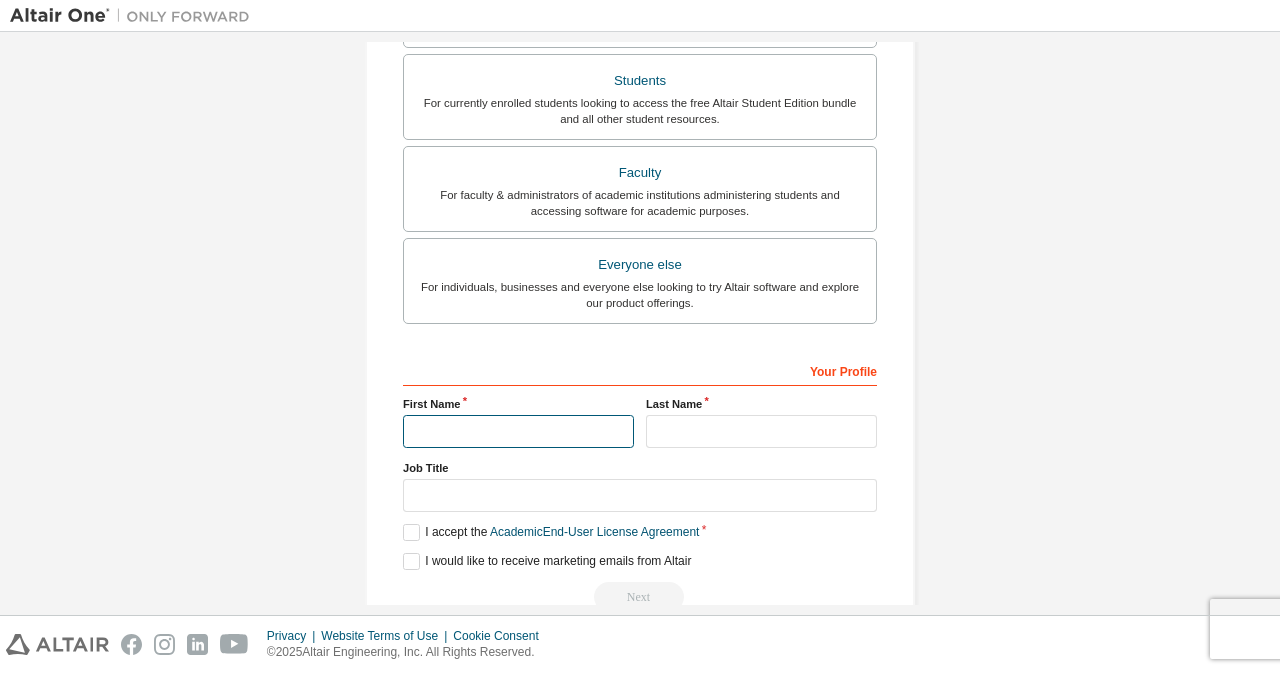 click at bounding box center (518, 431) 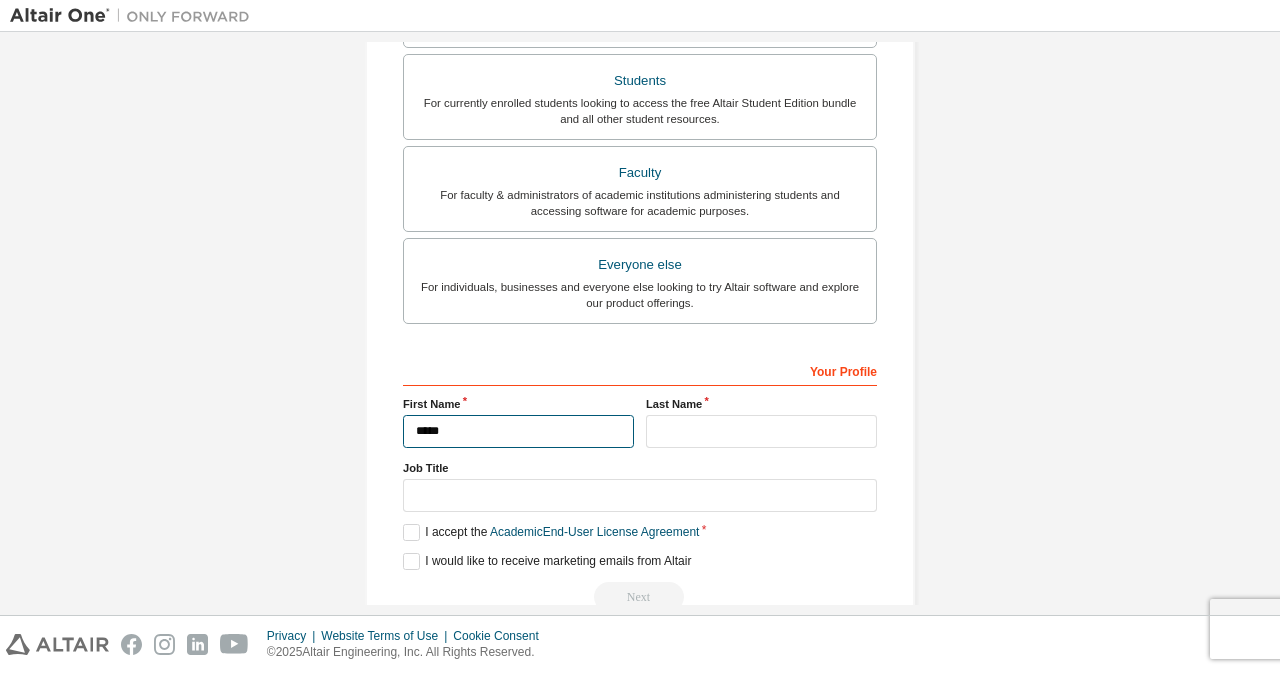 type on "*****" 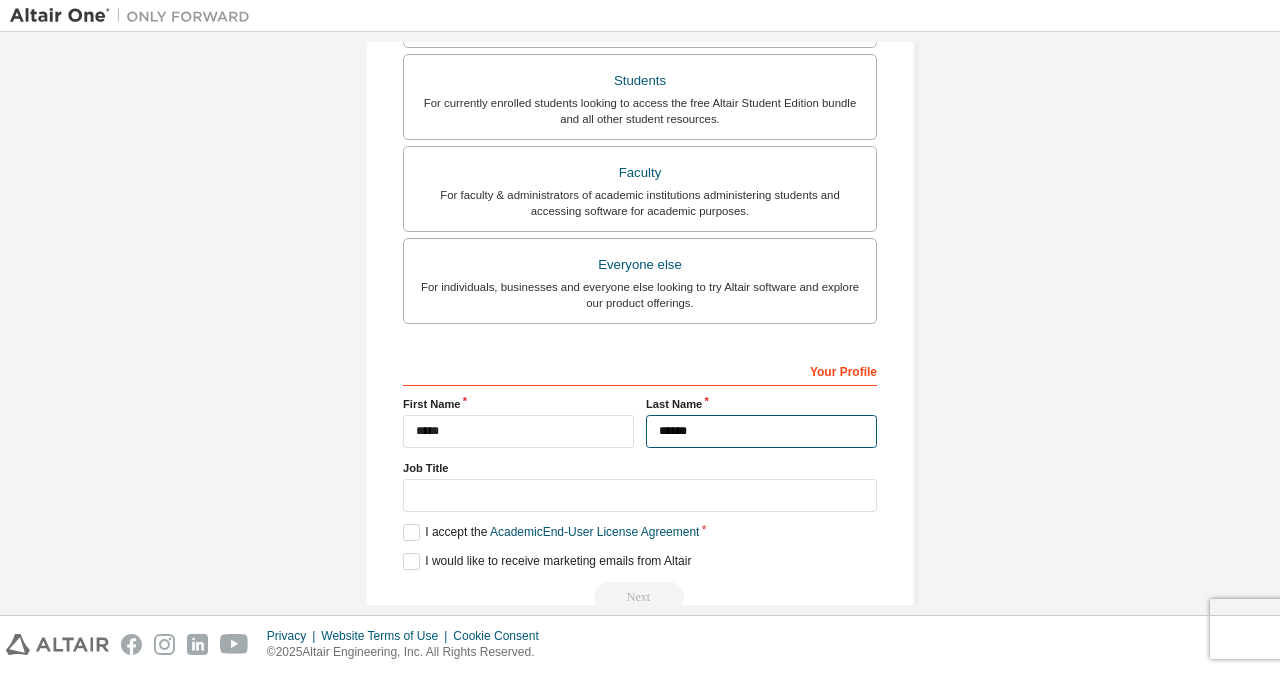 type on "******" 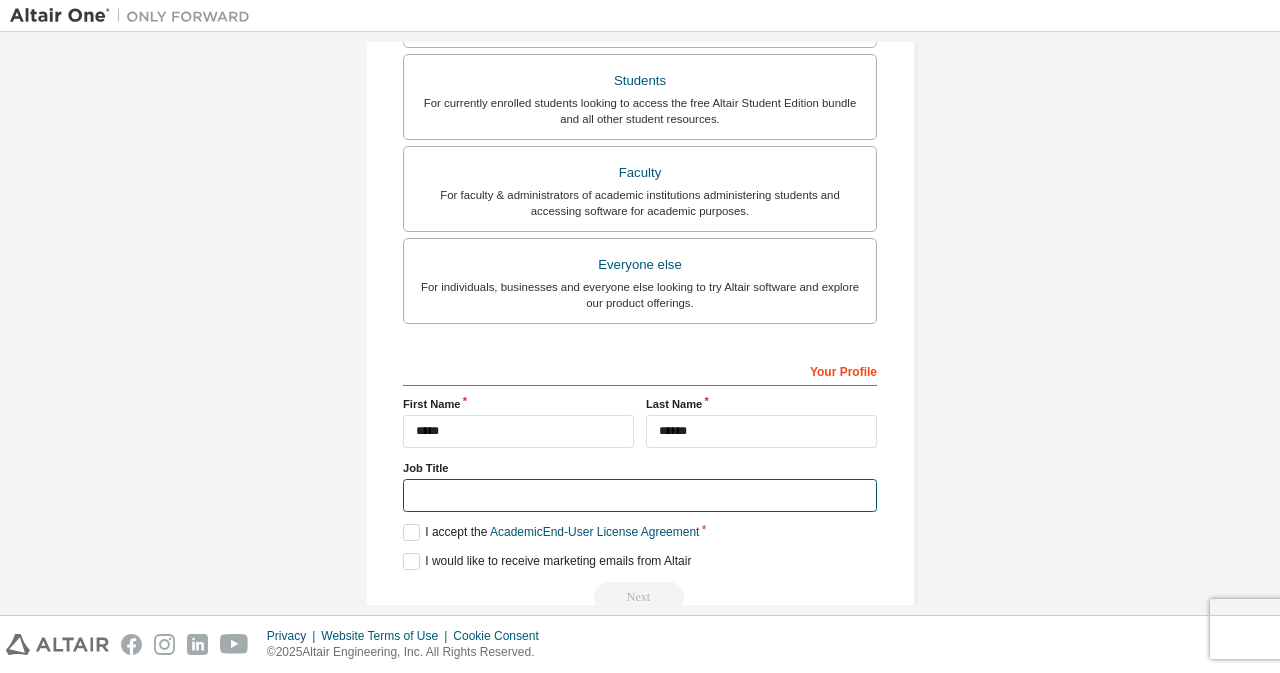 click at bounding box center (640, 495) 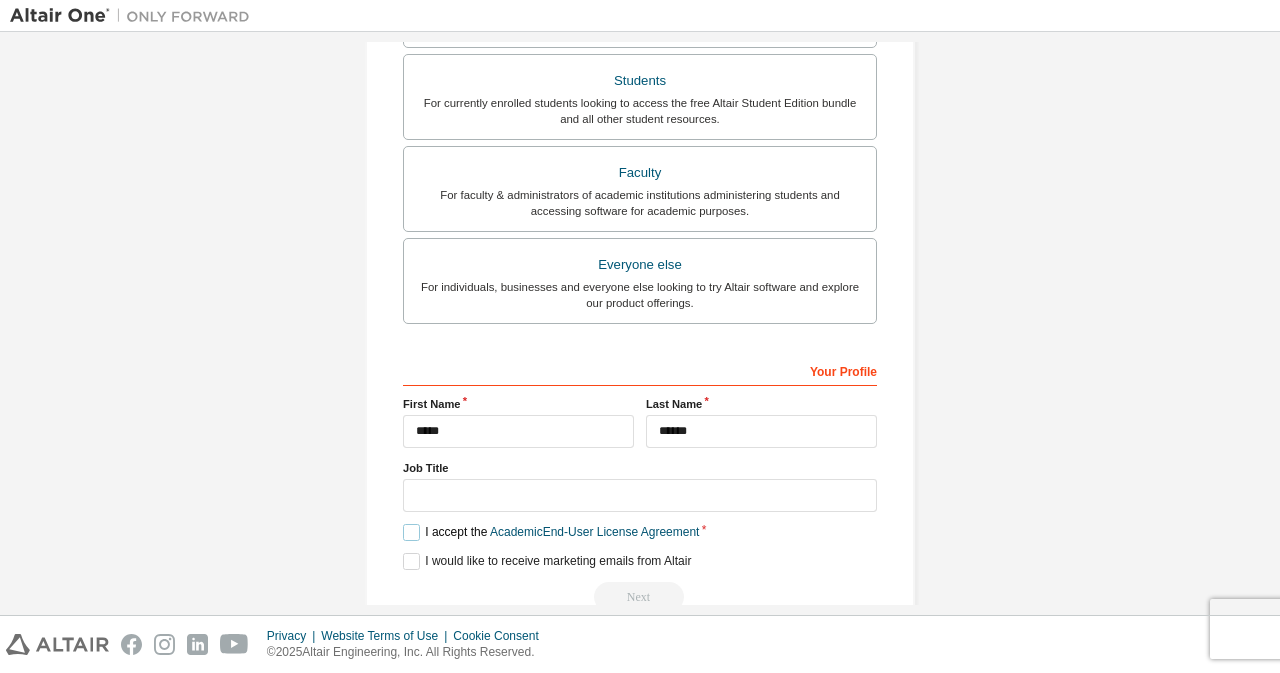 click on "I accept the   Academic   End-User License Agreement" at bounding box center (551, 532) 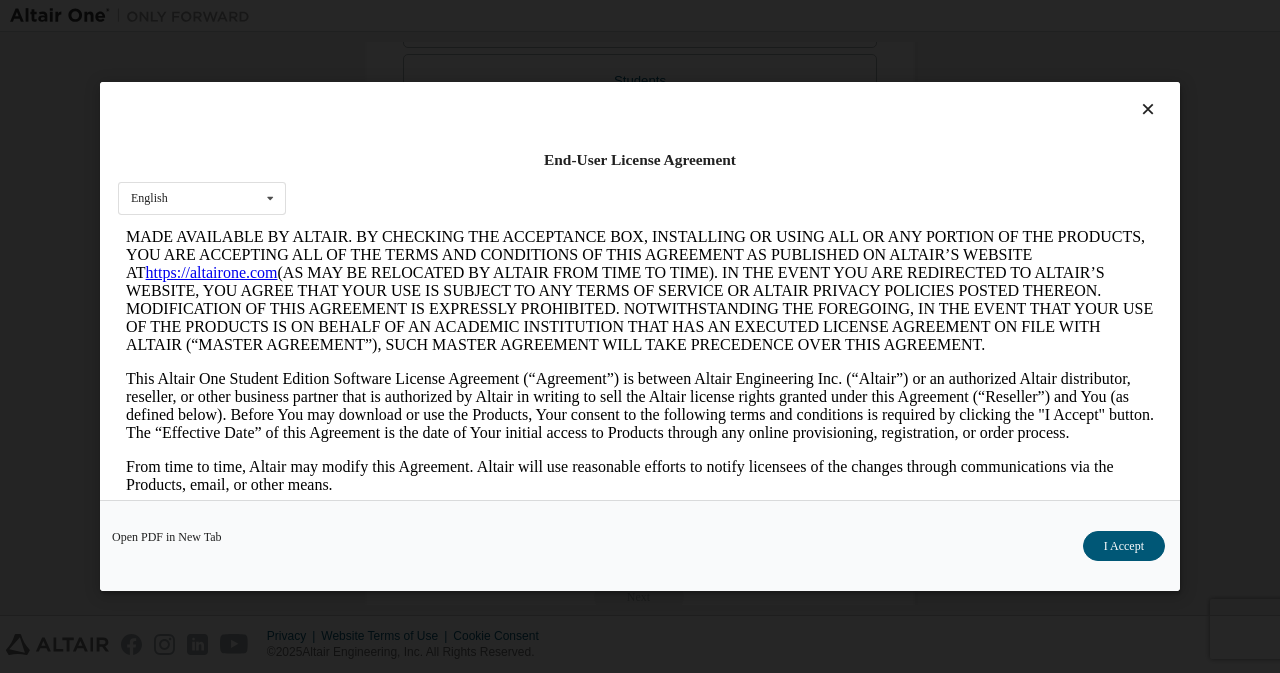 scroll, scrollTop: 130, scrollLeft: 0, axis: vertical 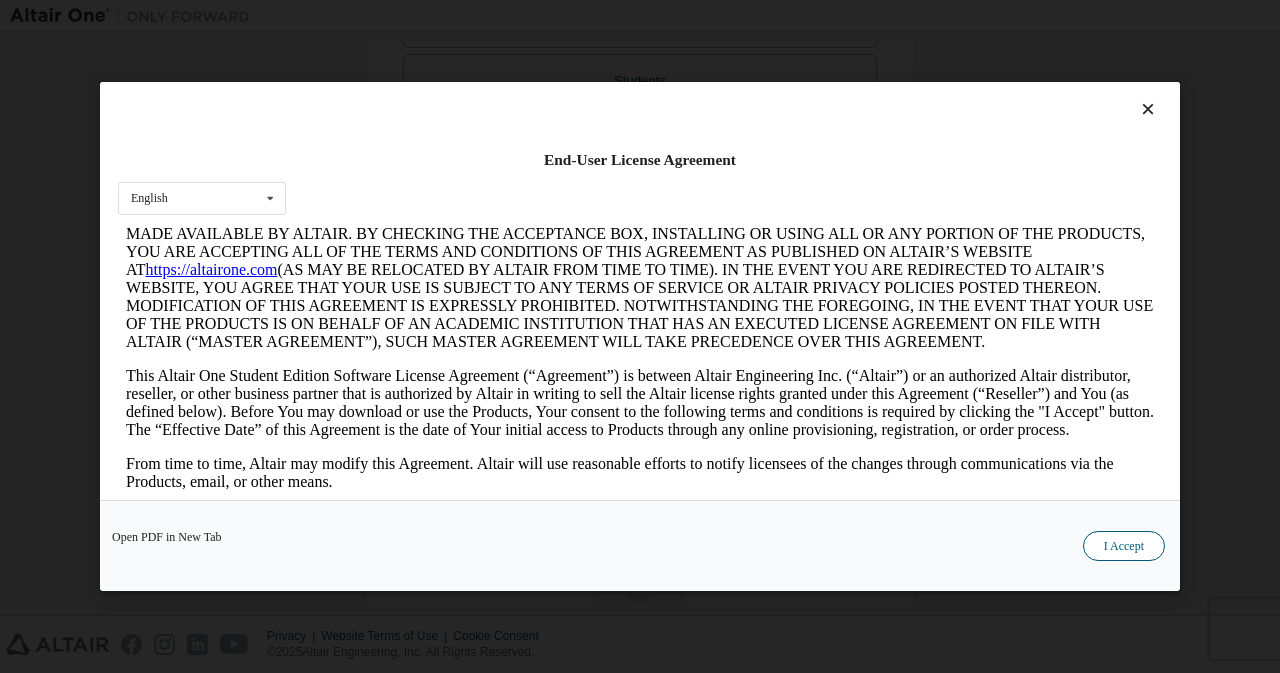 click on "I Accept" at bounding box center [1124, 546] 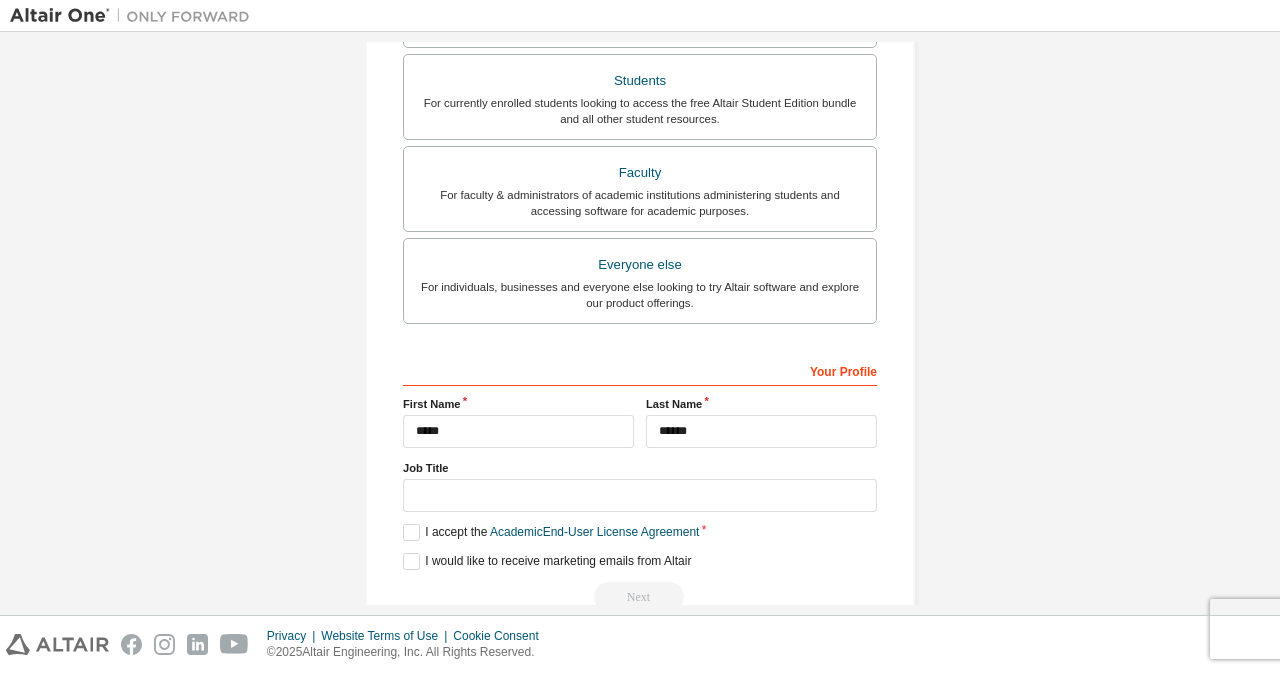 scroll, scrollTop: 548, scrollLeft: 0, axis: vertical 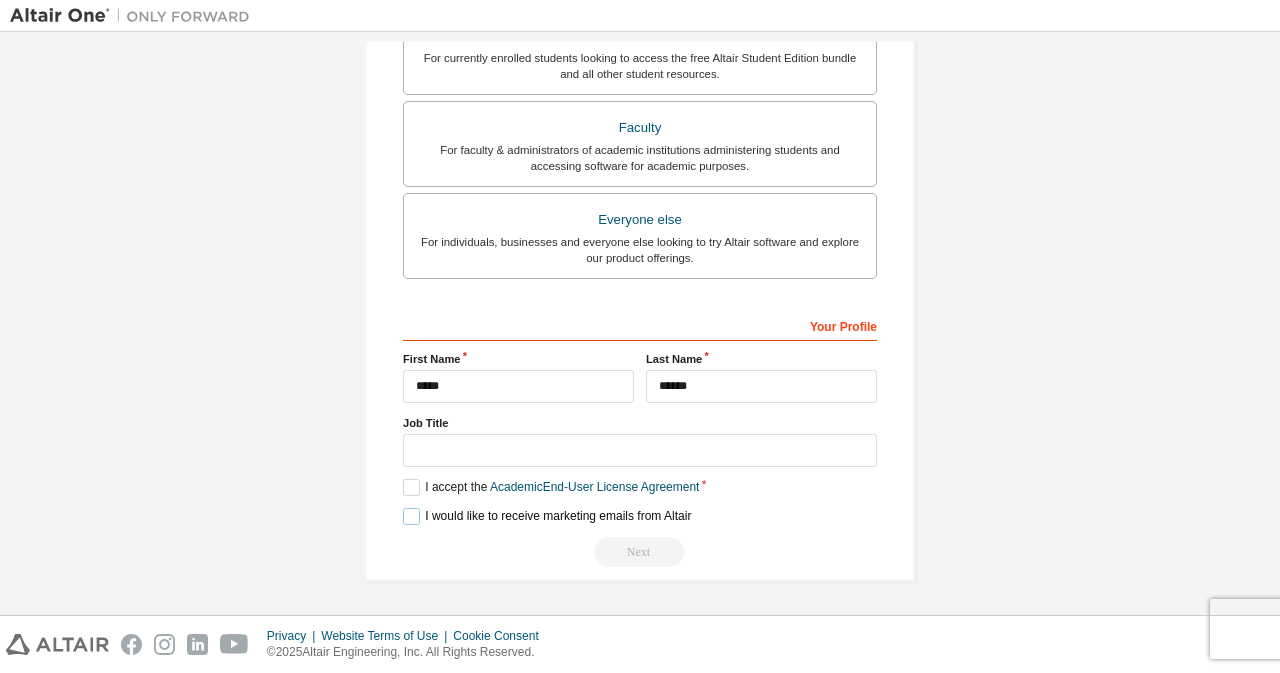 click on "I would like to receive marketing emails from Altair" at bounding box center [547, 516] 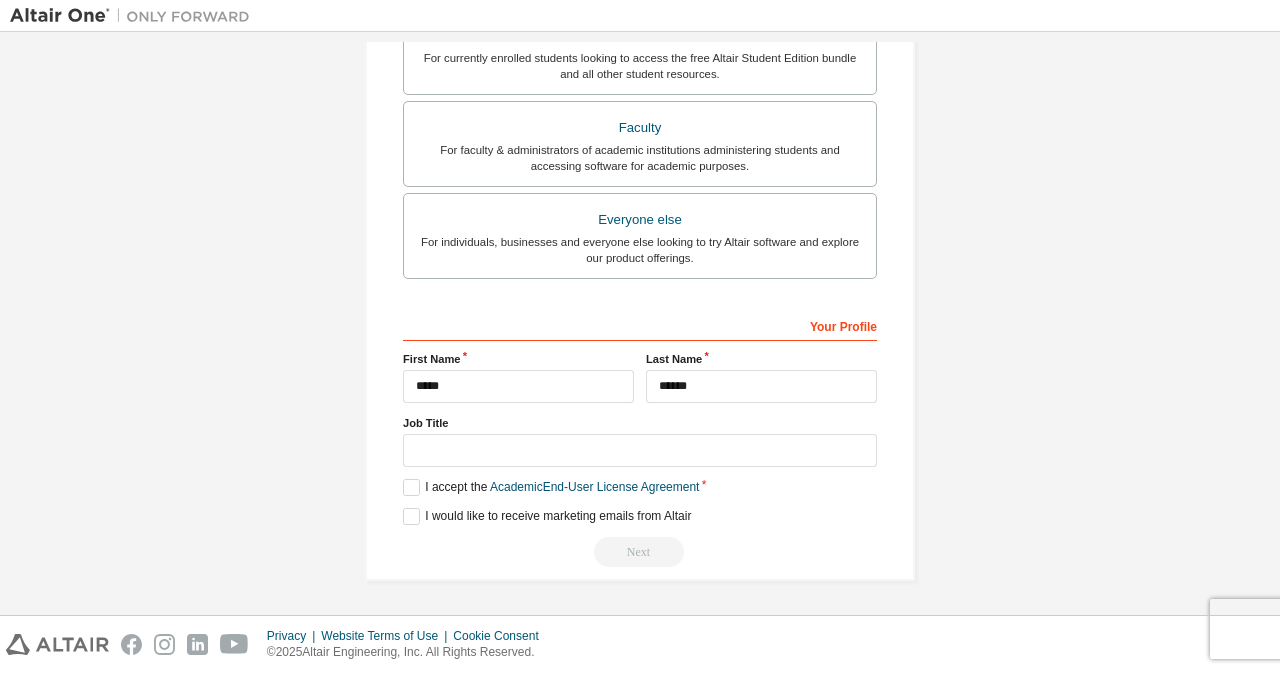 click on "Next" at bounding box center [640, 552] 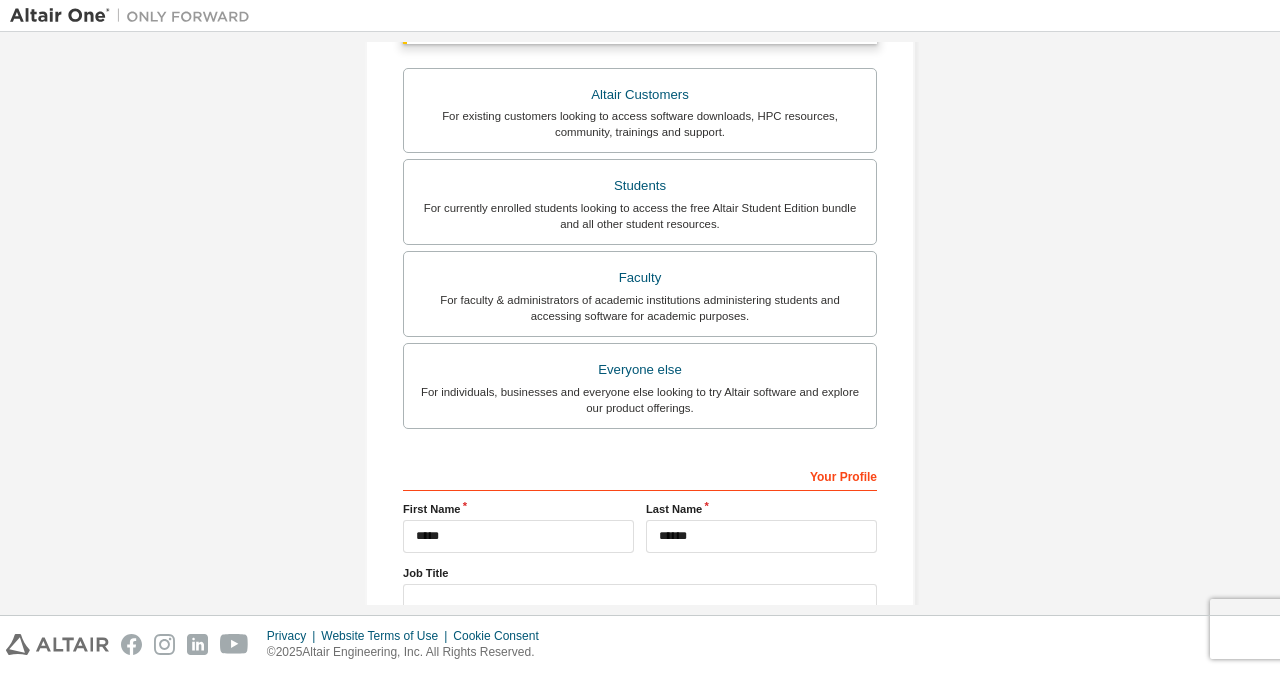 scroll, scrollTop: 396, scrollLeft: 0, axis: vertical 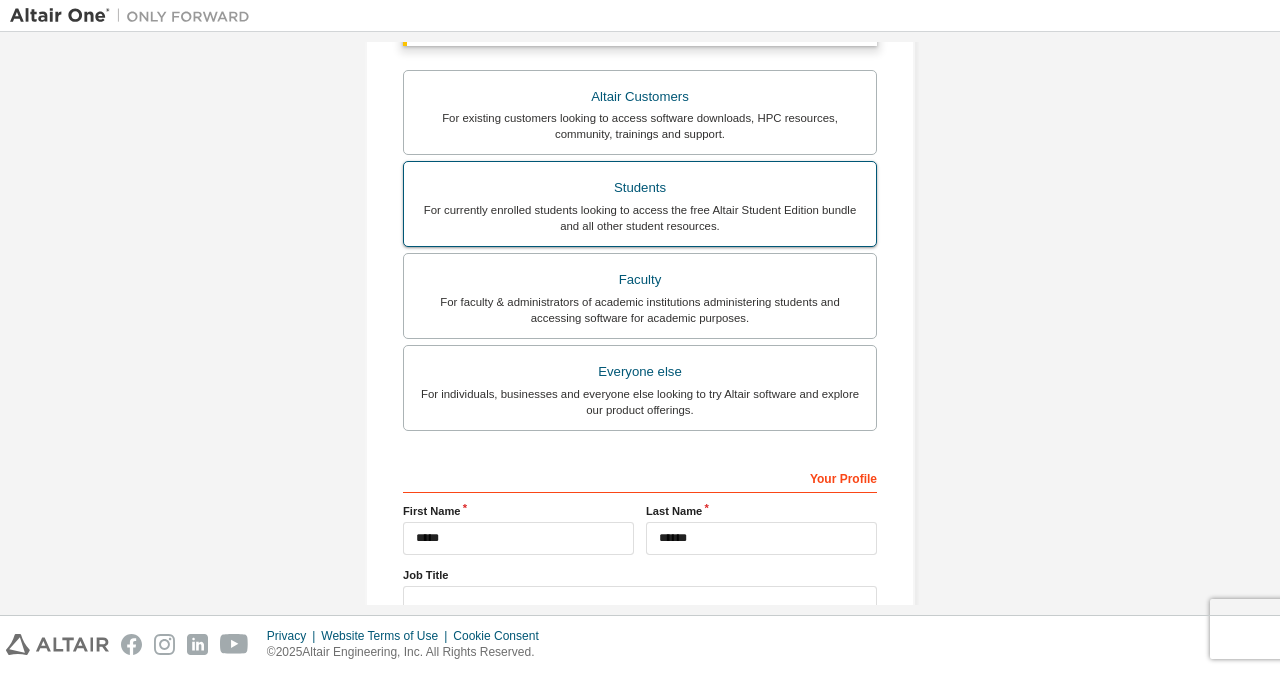 click on "Students" at bounding box center [640, 188] 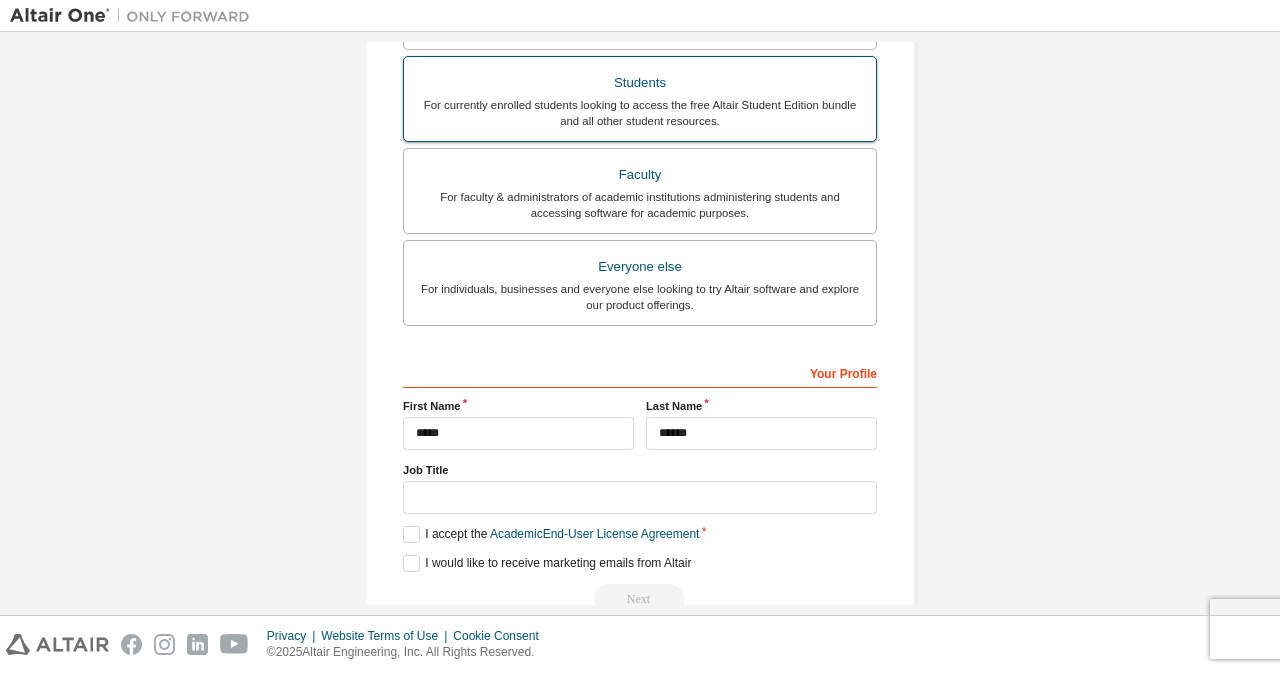 scroll, scrollTop: 548, scrollLeft: 0, axis: vertical 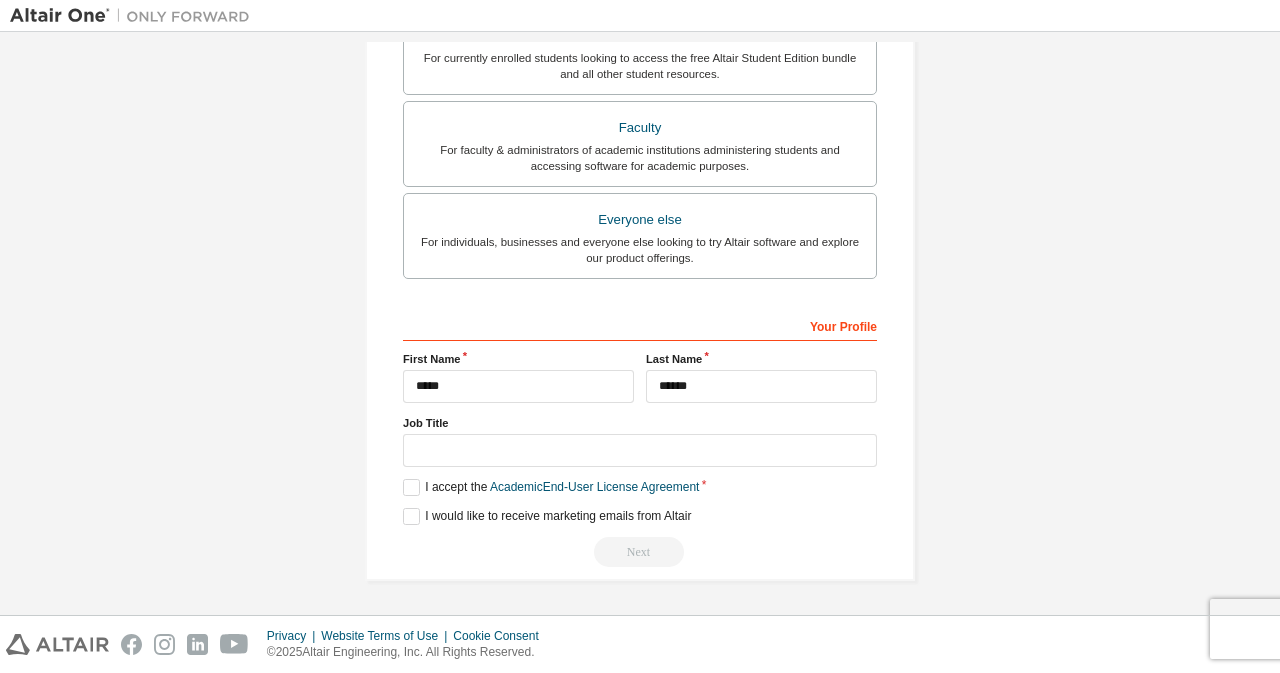 click on "Create an Altair One Account For Free Trials, Licenses, Downloads, Learning &  Documentation and so much more. Personal Info Verify Email Account Info Security Setup This is a federated email. No need to register a new account. You should be able to  login  by using your company's SSO credentials. Email already exists. Please try to  login  instead. Account Type Academic emails outside our recognised list will require manual verification. You must enter a valid email address provided by your academic institution (e.g.,   [EMAIL] ).   What if I cannot get one? Altair Customers For existing customers looking to access software downloads, HPC resources, community, trainings and support. Students For currently enrolled students looking to access the free Altair Student Edition bundle and all other student resources. Faculty For faculty & administrators of academic institutions administering students and accessing software for academic purposes. Everyone else Your Profile [FIRST] [LAST]" at bounding box center (640, 49) 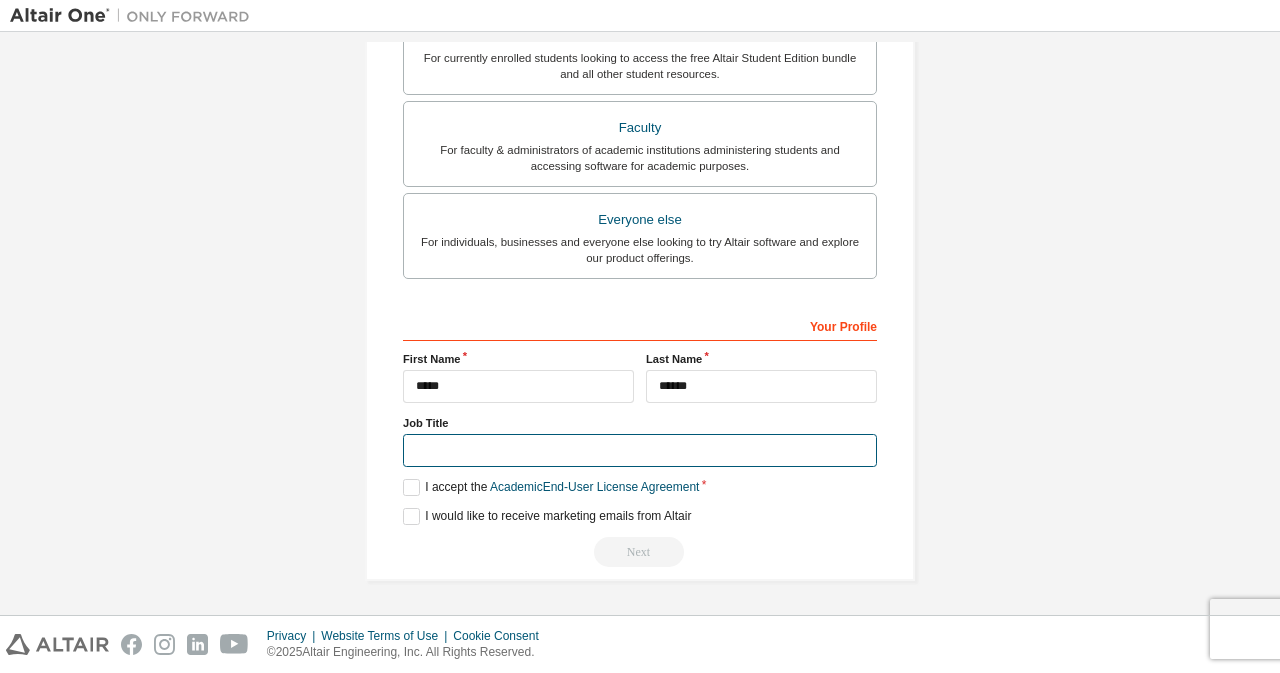 click at bounding box center [640, 450] 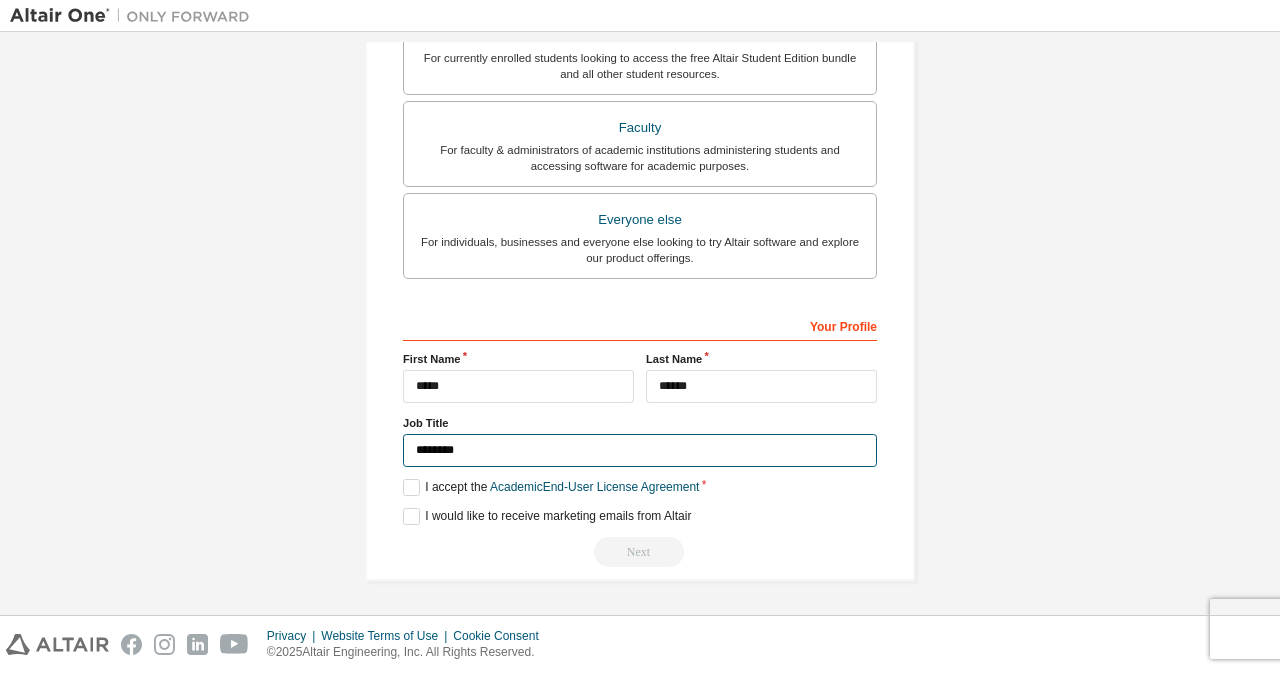 type on "********" 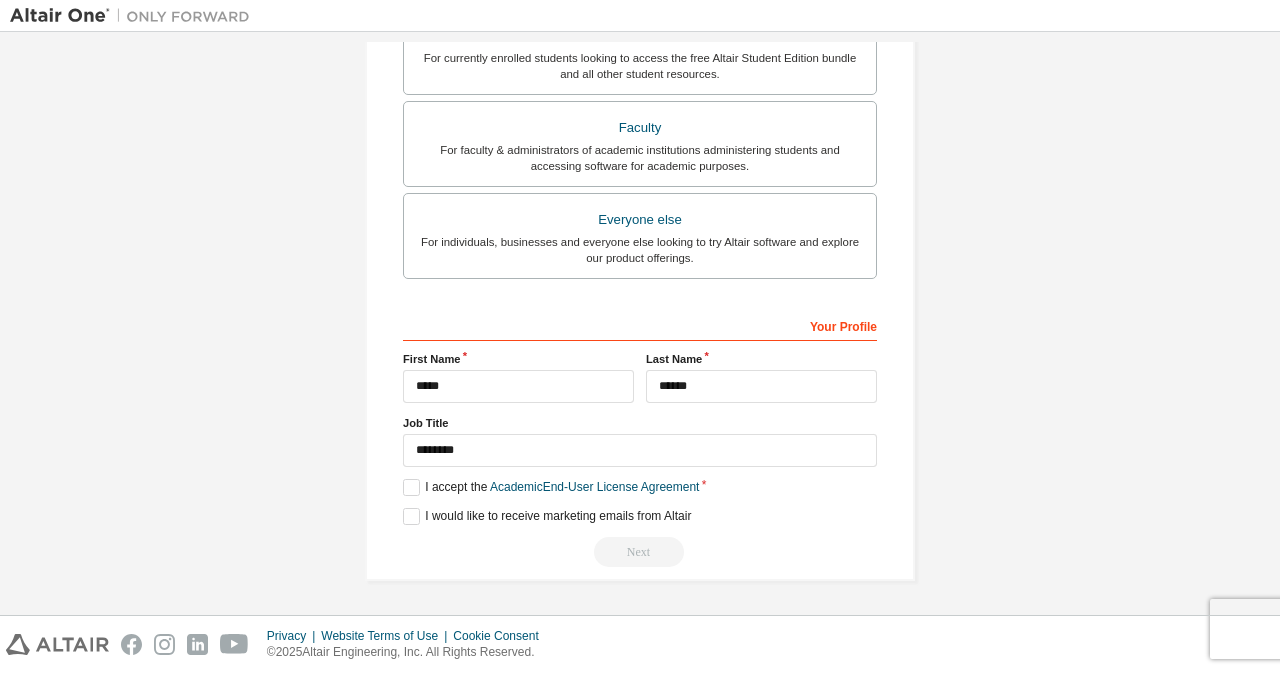click on "I would like to receive marketing emails from Altair" at bounding box center (640, 516) 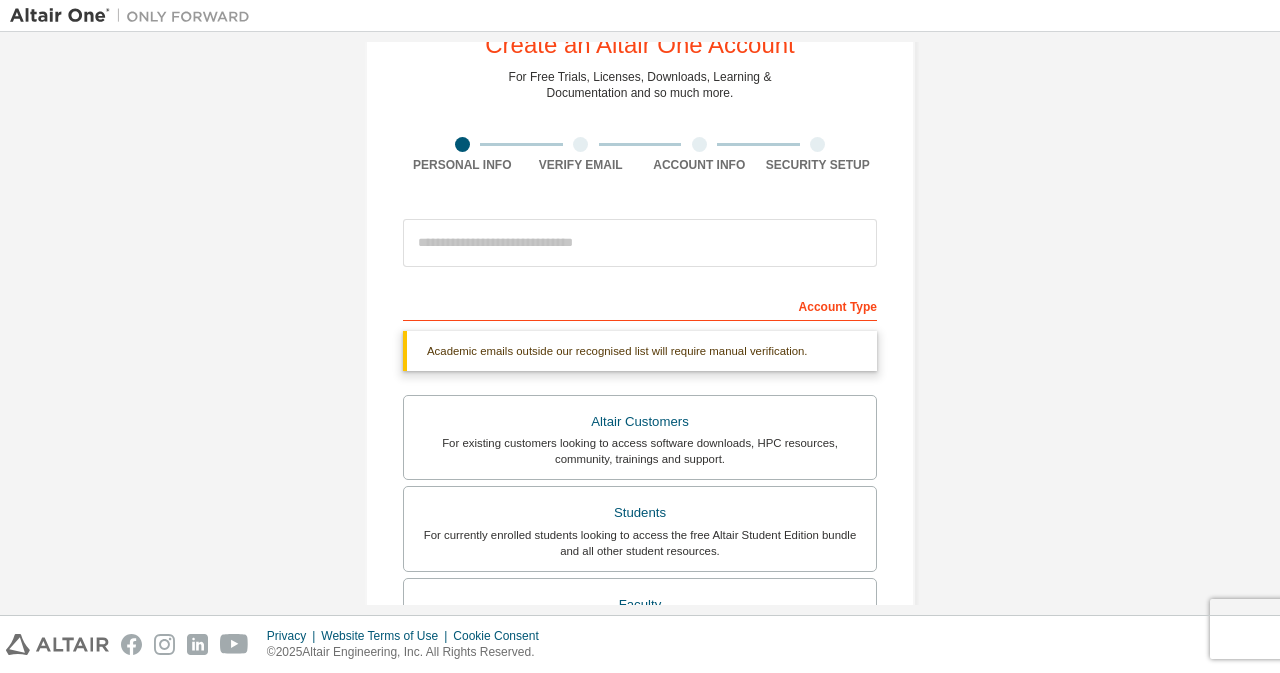 scroll, scrollTop: 72, scrollLeft: 0, axis: vertical 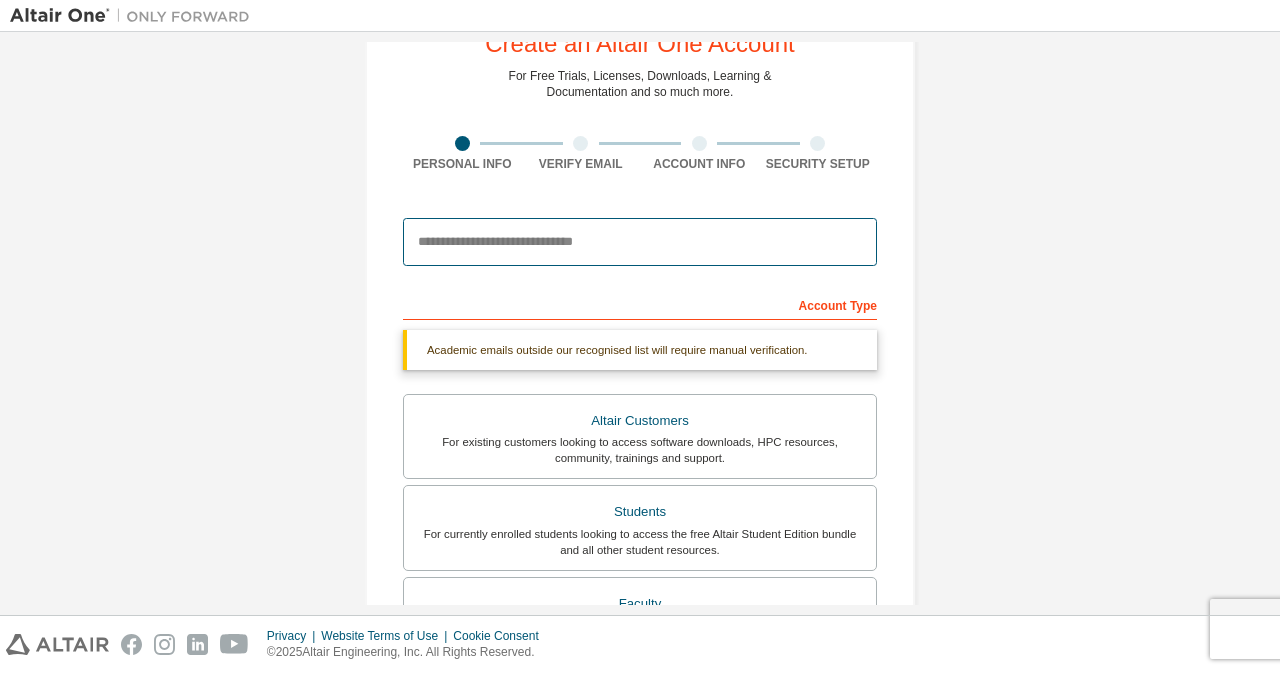 click at bounding box center [640, 242] 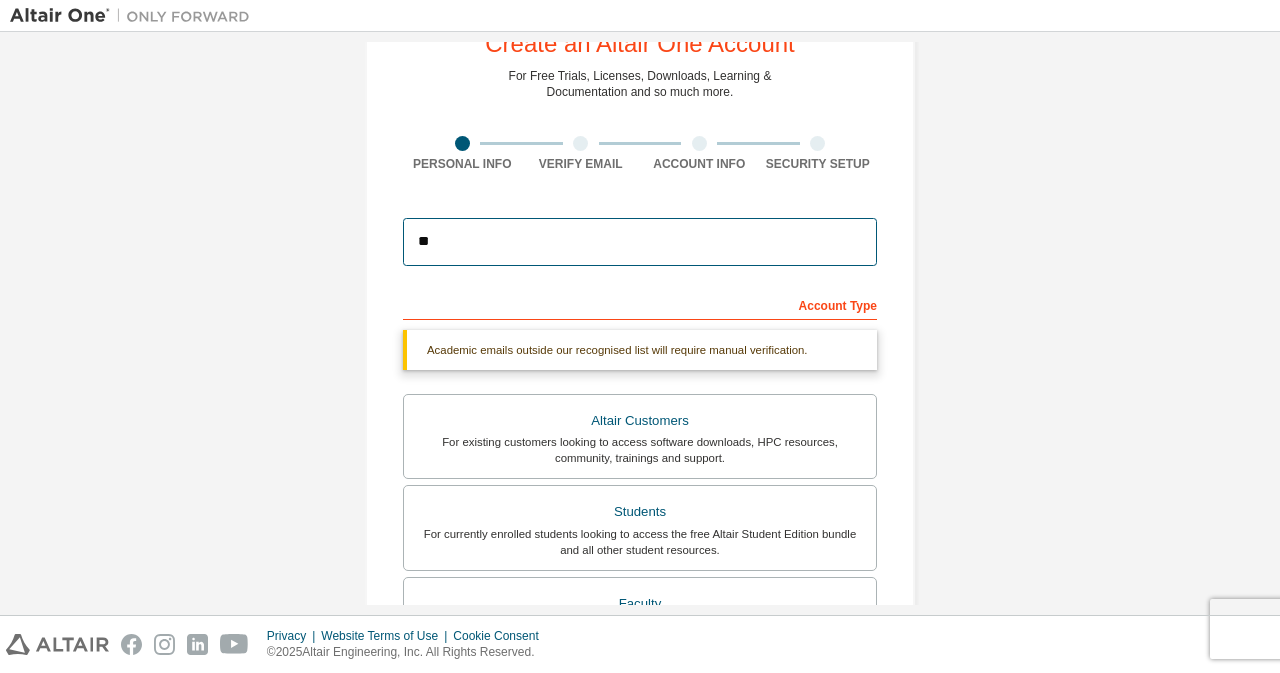 type on "*" 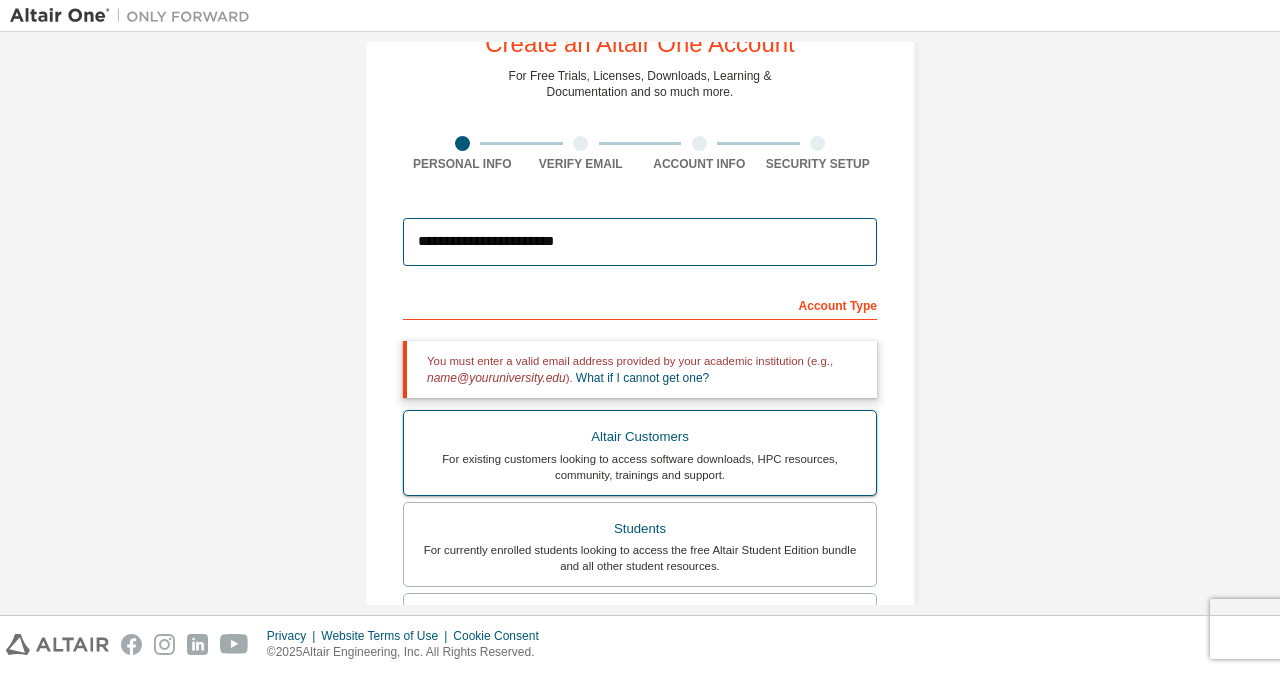 type on "**********" 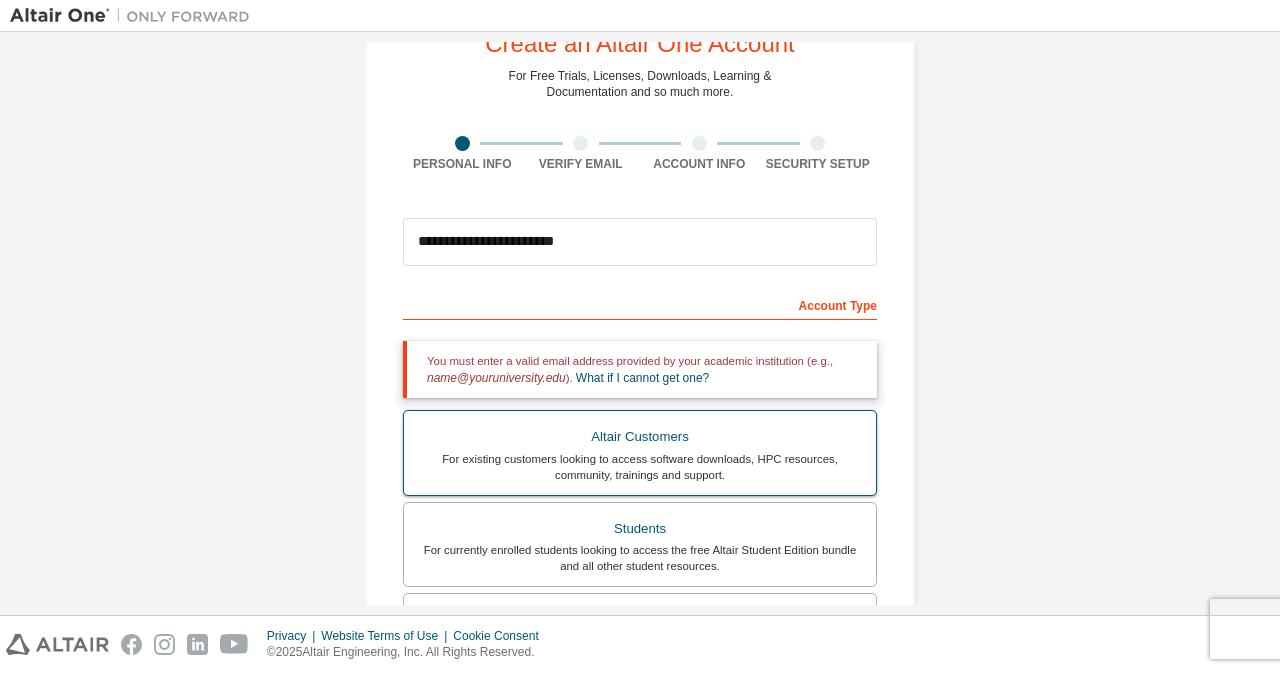 click on "Altair Customers" at bounding box center (640, 437) 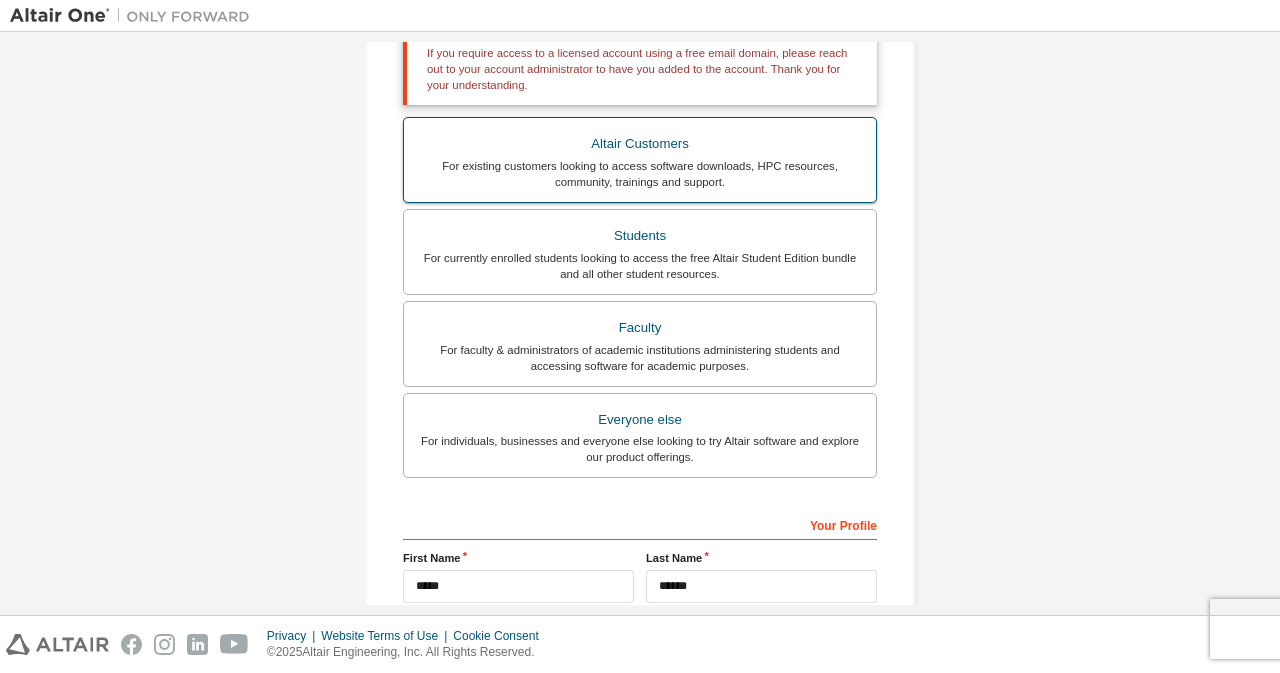 scroll, scrollTop: 443, scrollLeft: 0, axis: vertical 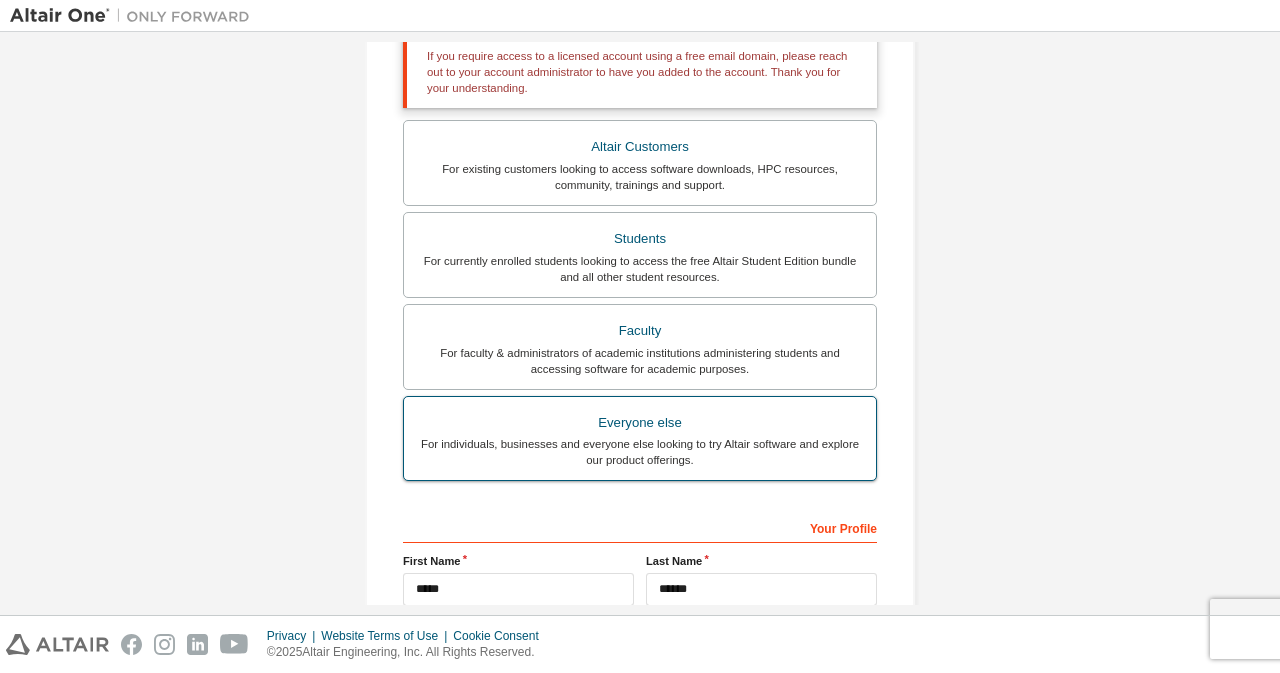 click on "Everyone else" at bounding box center [640, 423] 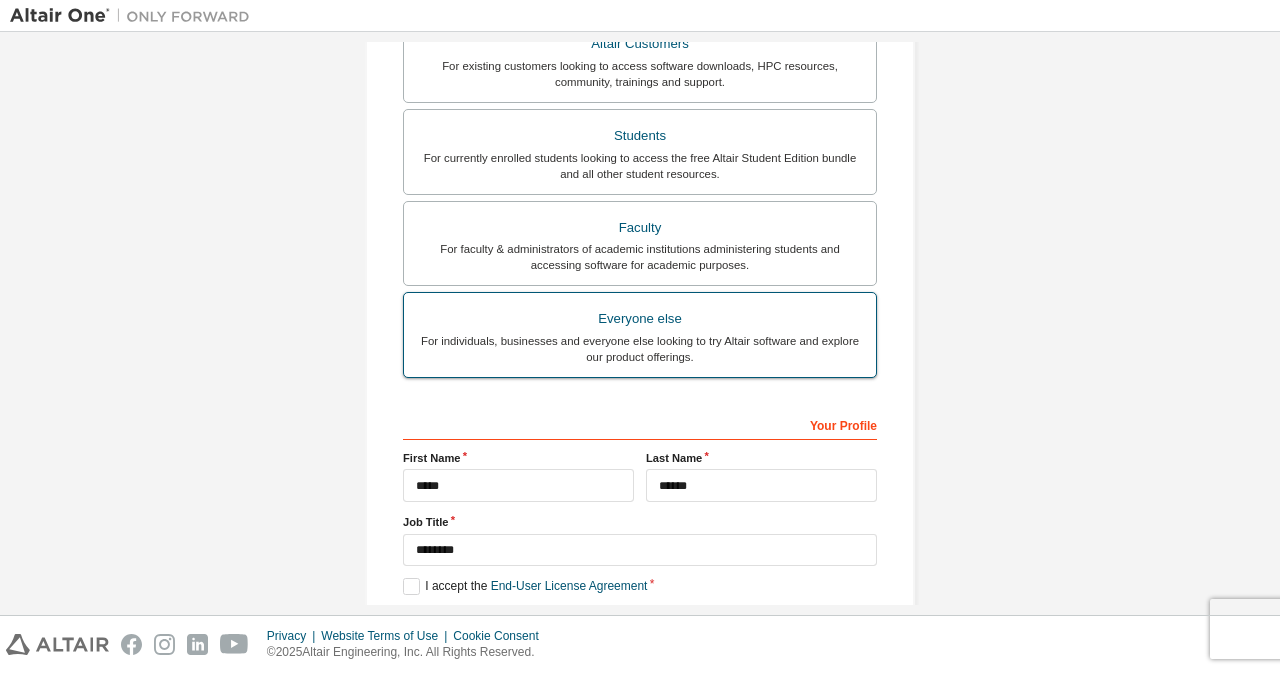 scroll, scrollTop: 496, scrollLeft: 0, axis: vertical 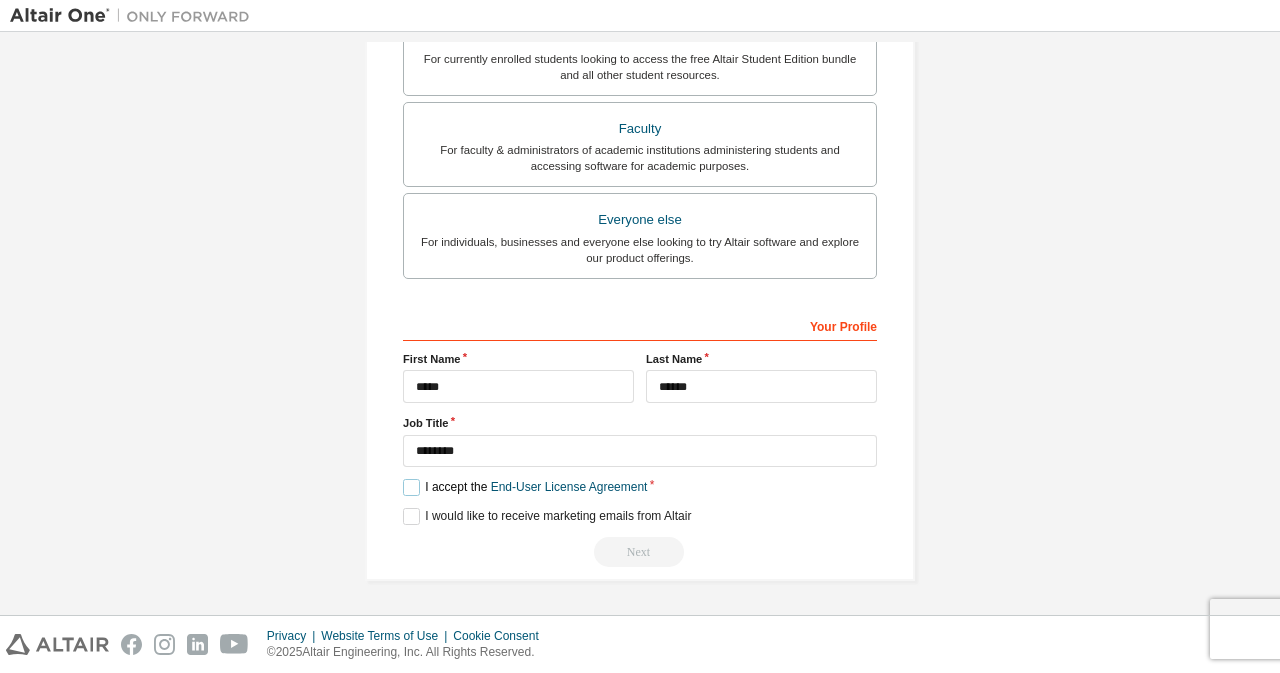 click on "I accept the    End-User License Agreement" at bounding box center (525, 487) 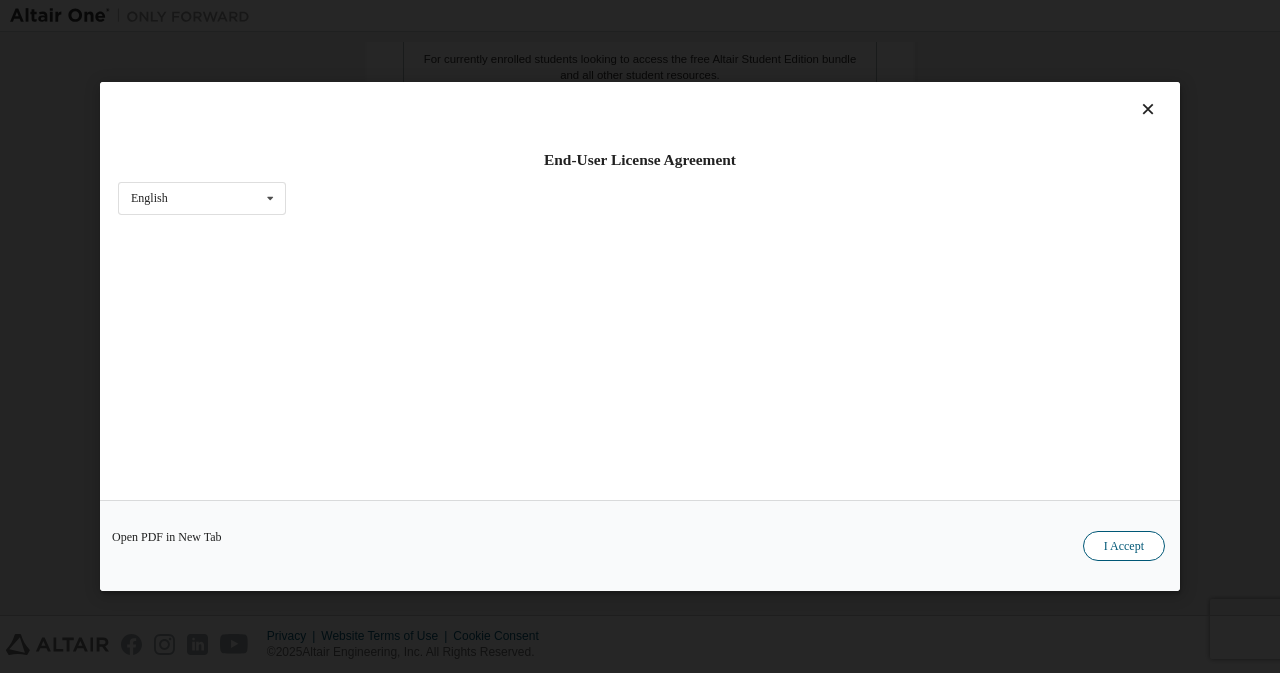 click on "I Accept" at bounding box center [1124, 546] 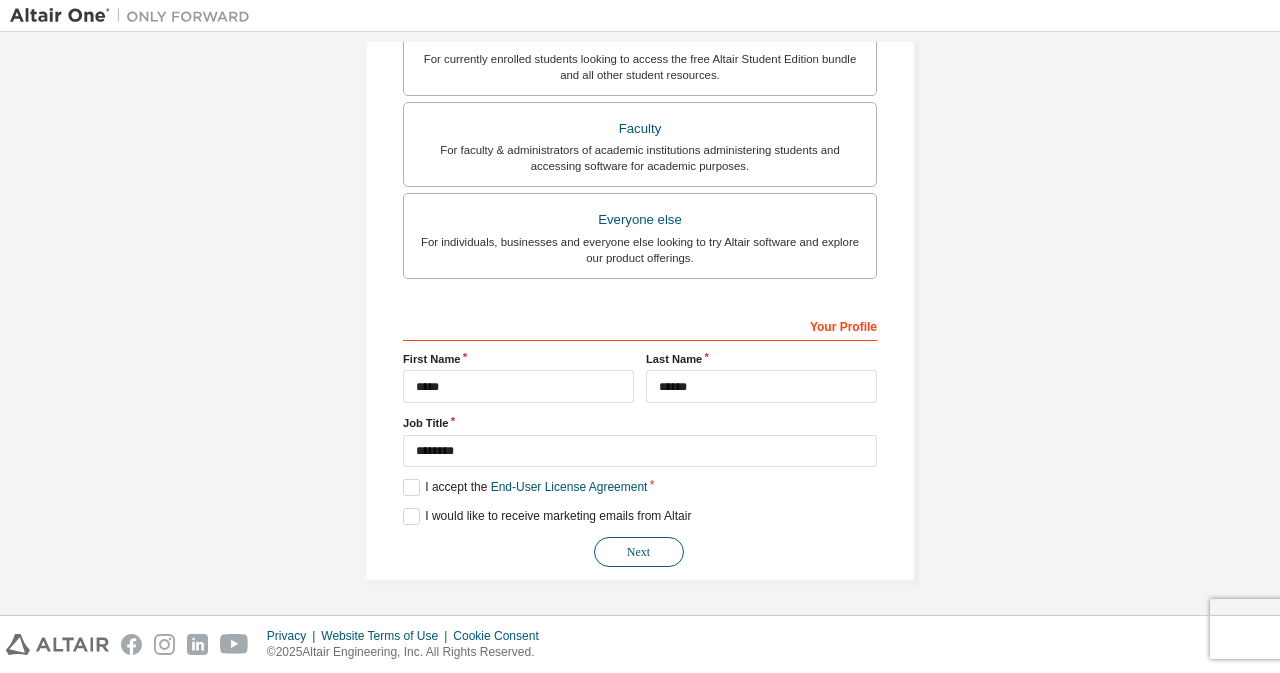 click on "Next" at bounding box center [639, 552] 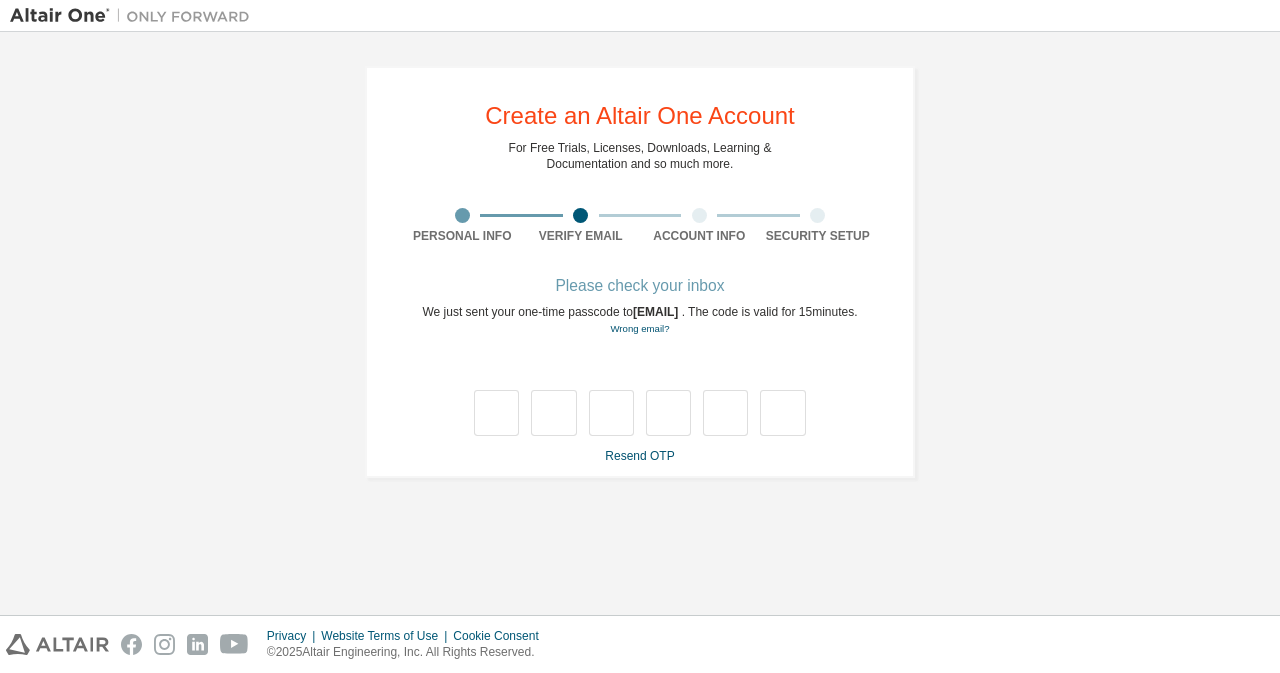 scroll, scrollTop: 0, scrollLeft: 0, axis: both 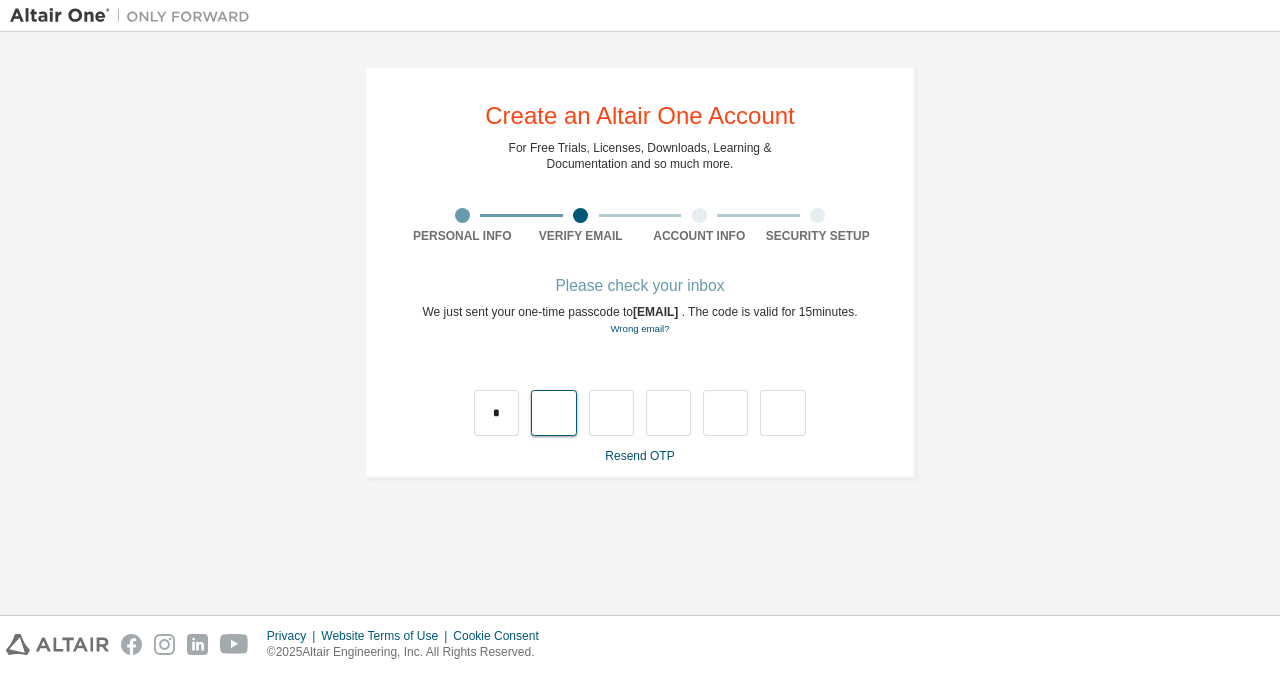 type on "*" 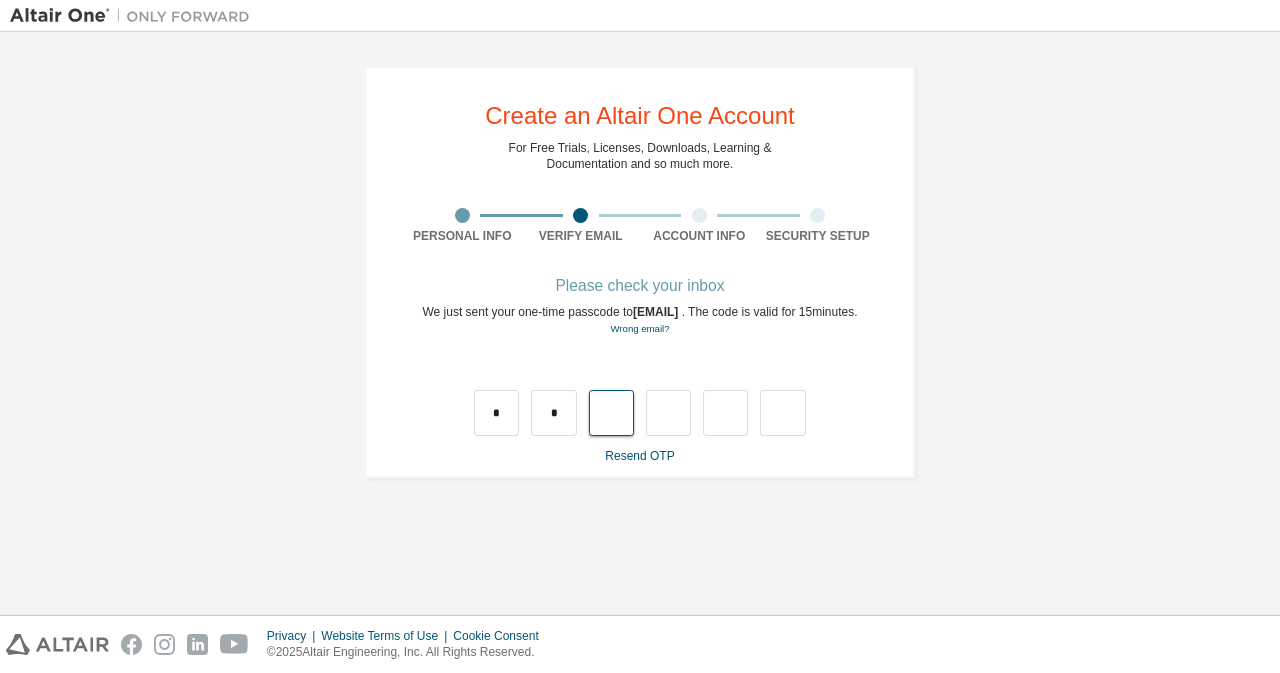 type on "*" 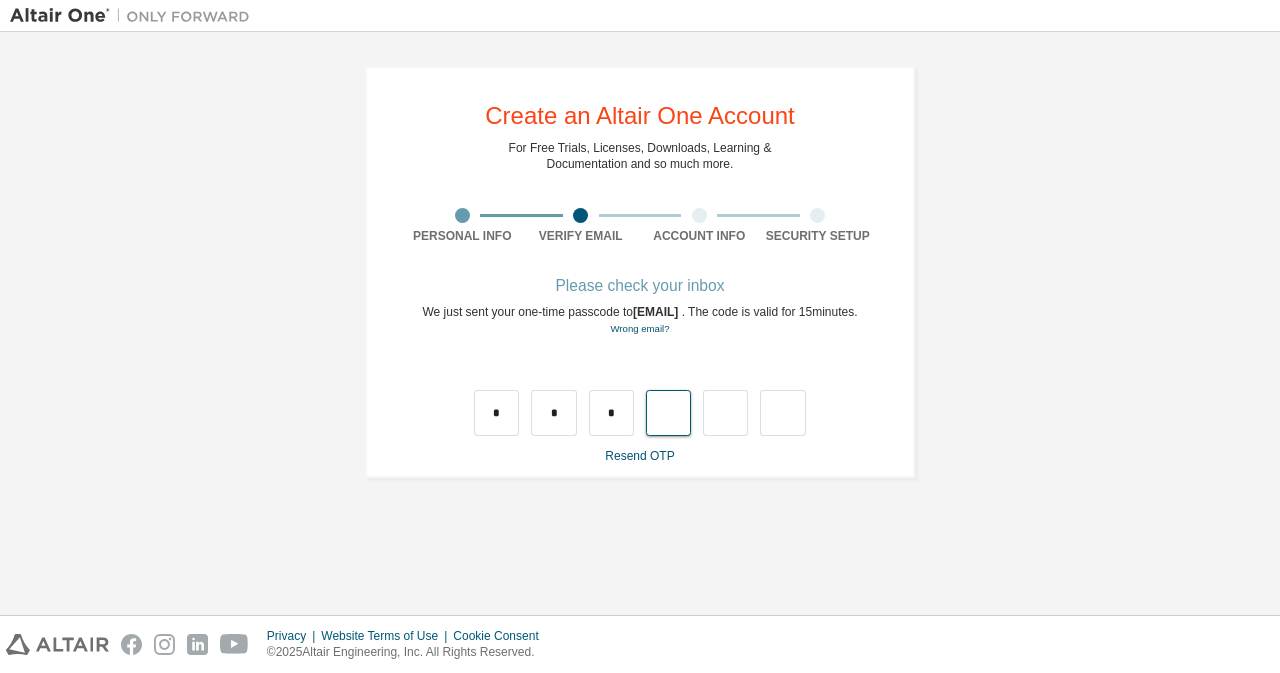 type on "*" 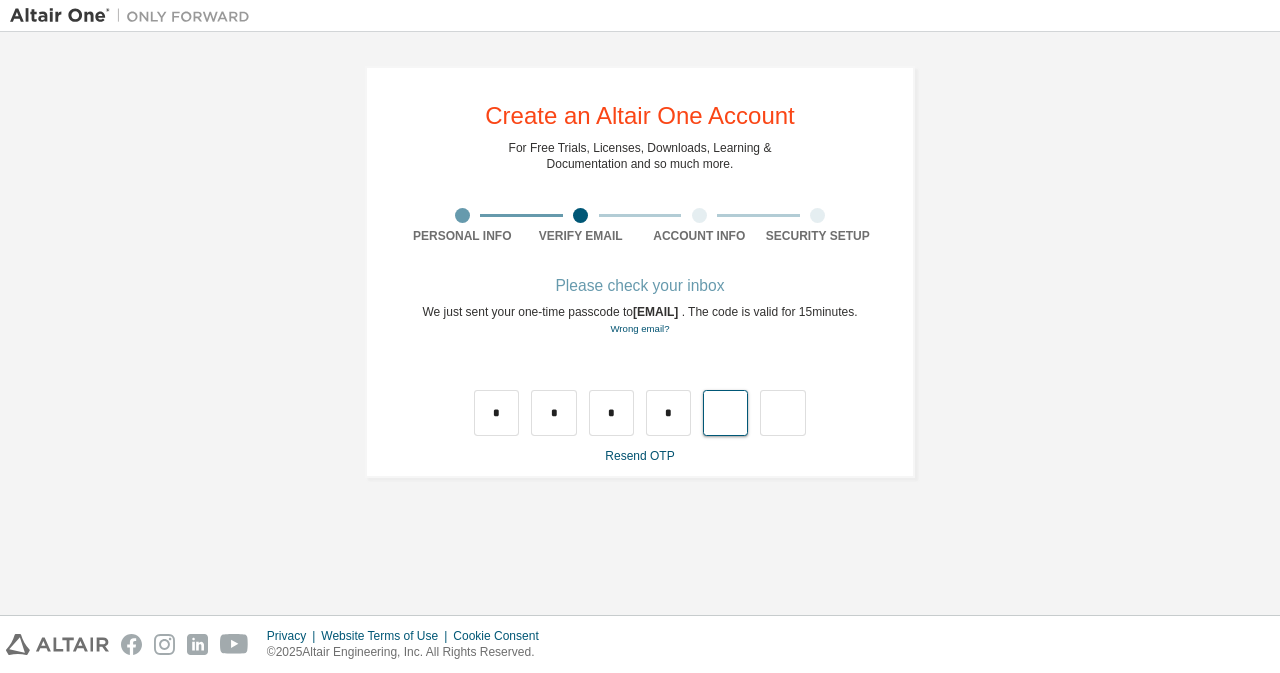 type on "*" 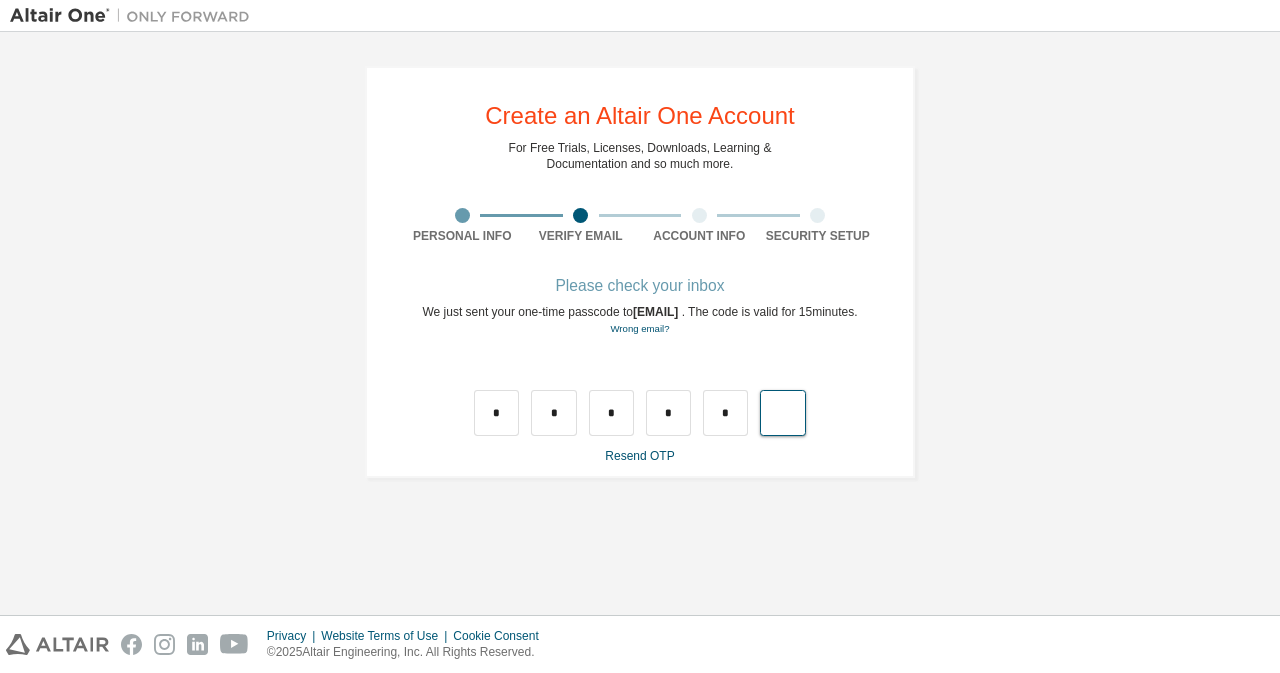 type on "*" 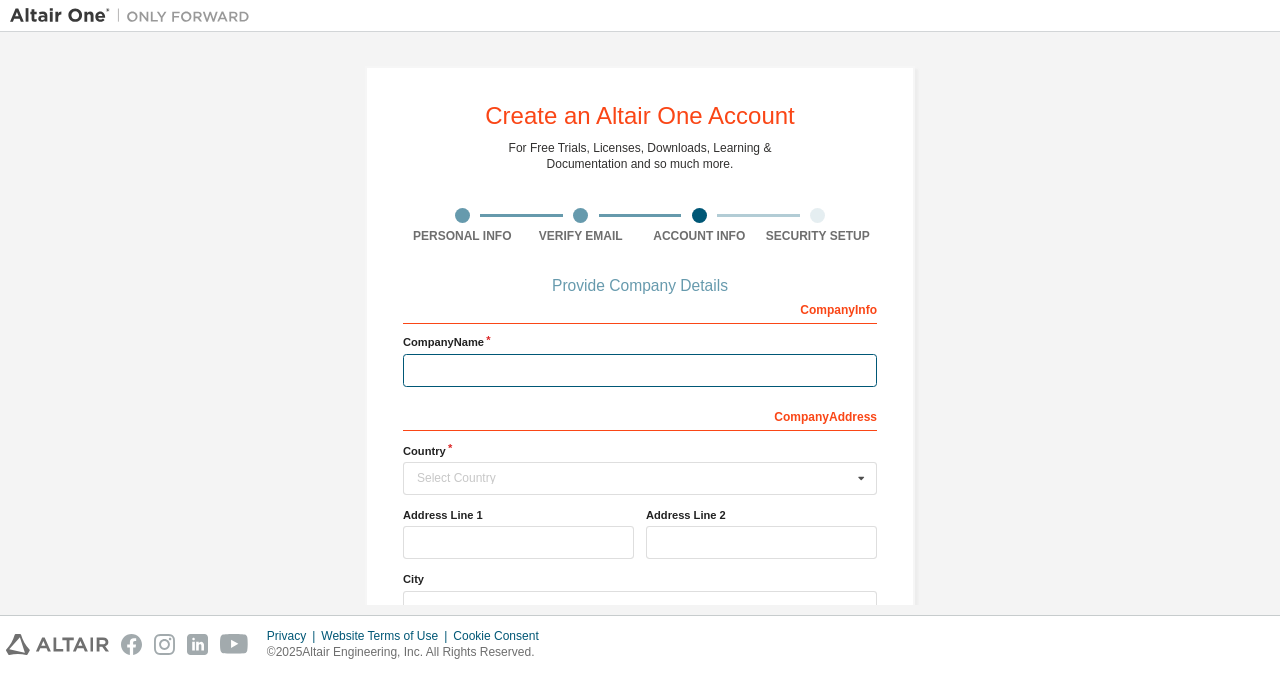 click at bounding box center (640, 370) 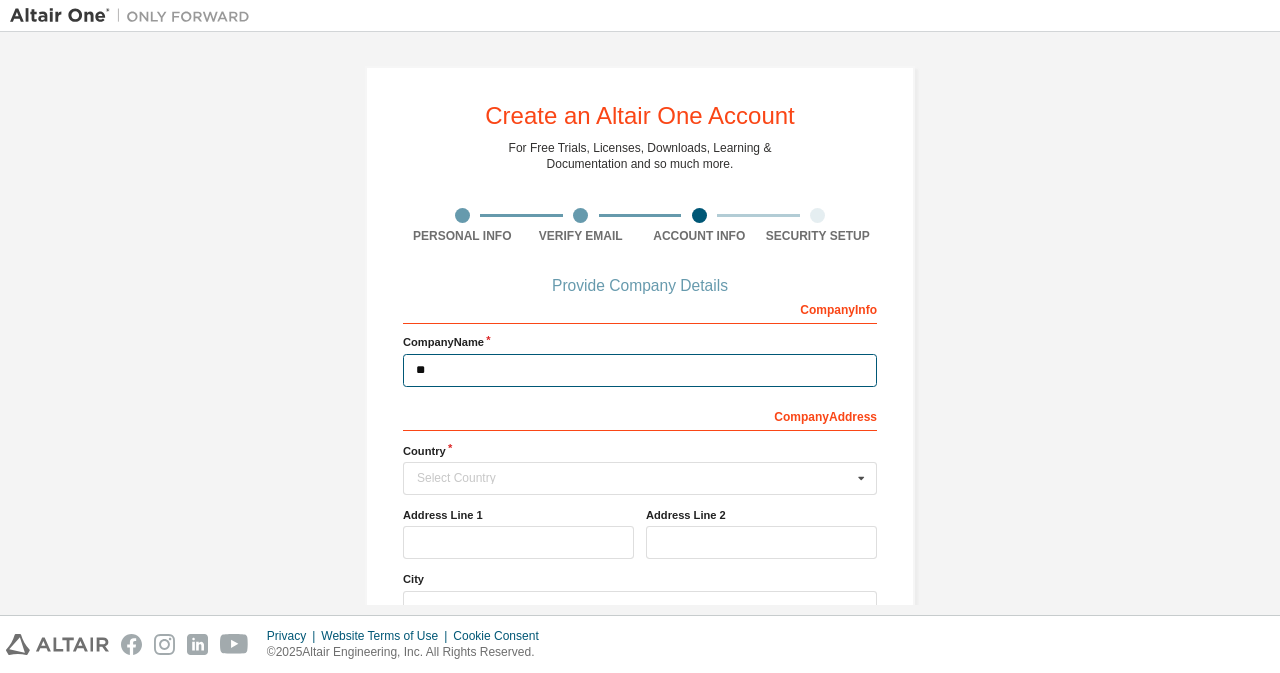 type on "*" 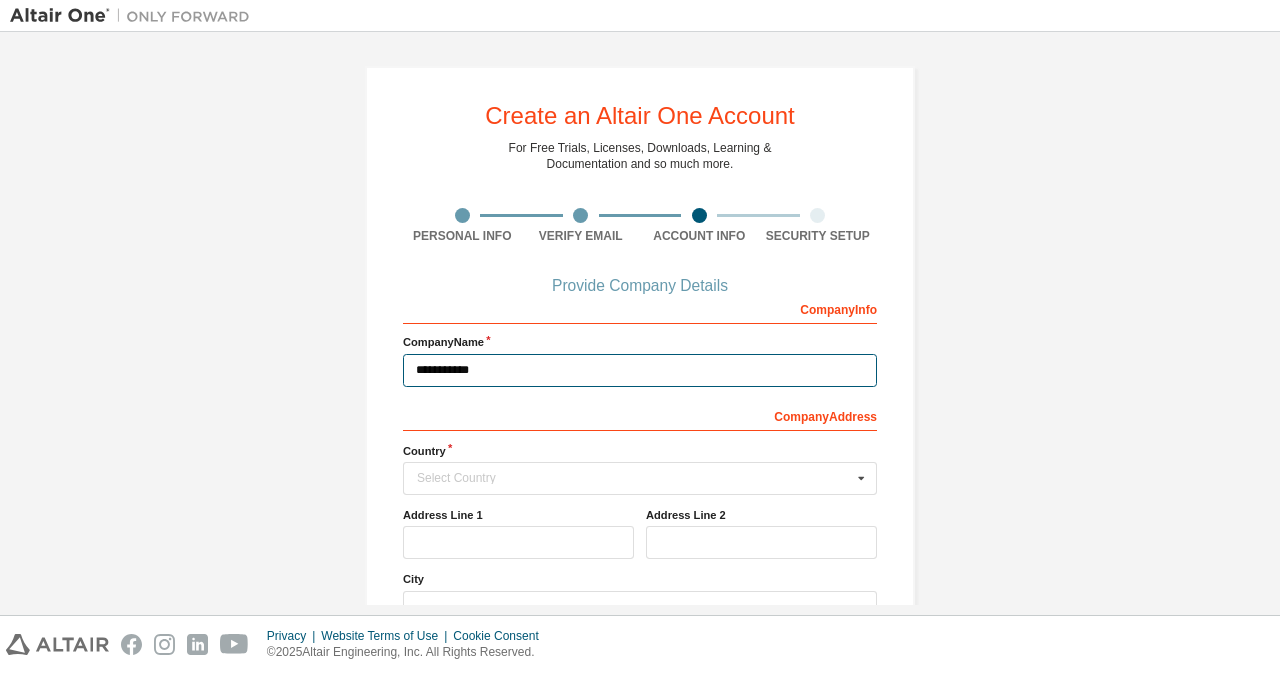 type on "**********" 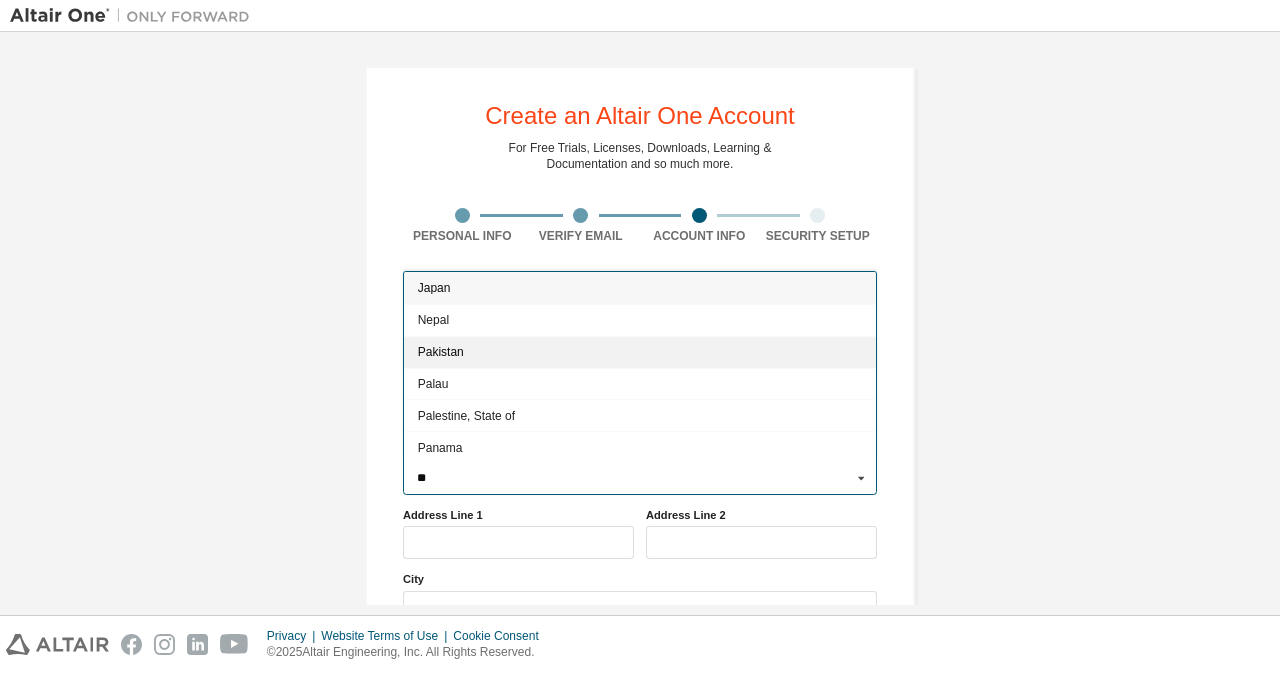 type on "**" 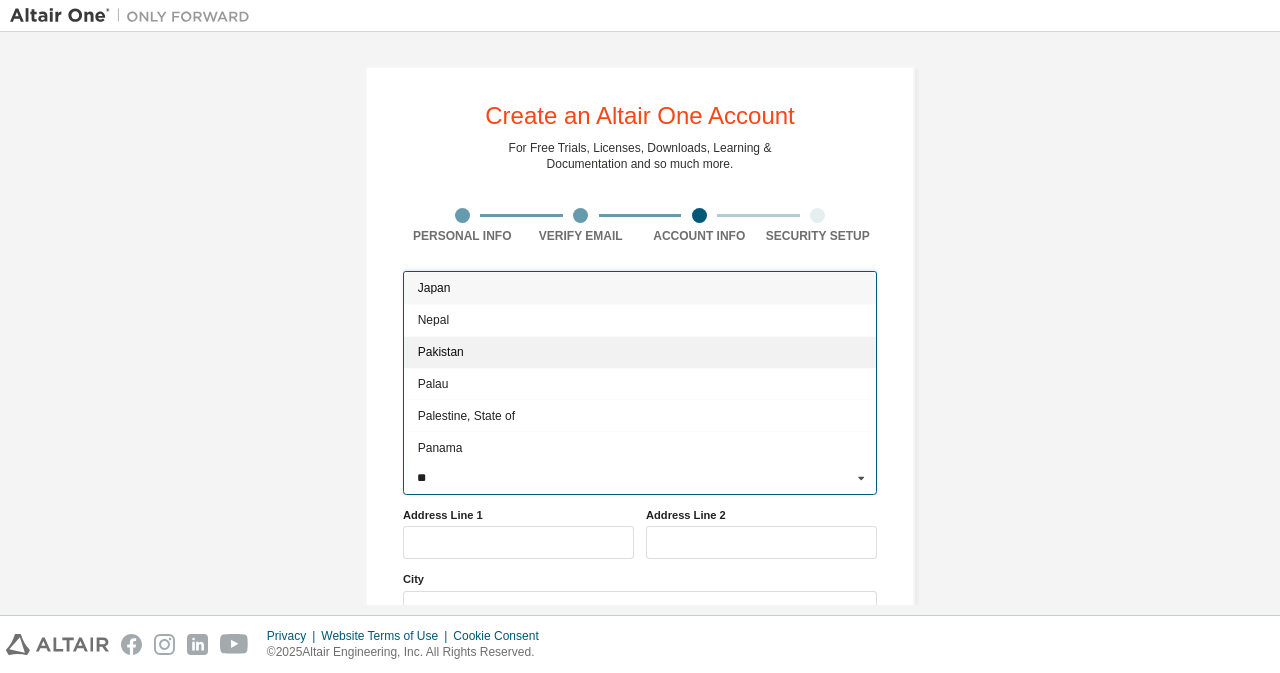 click on "Pakistan" at bounding box center (640, 352) 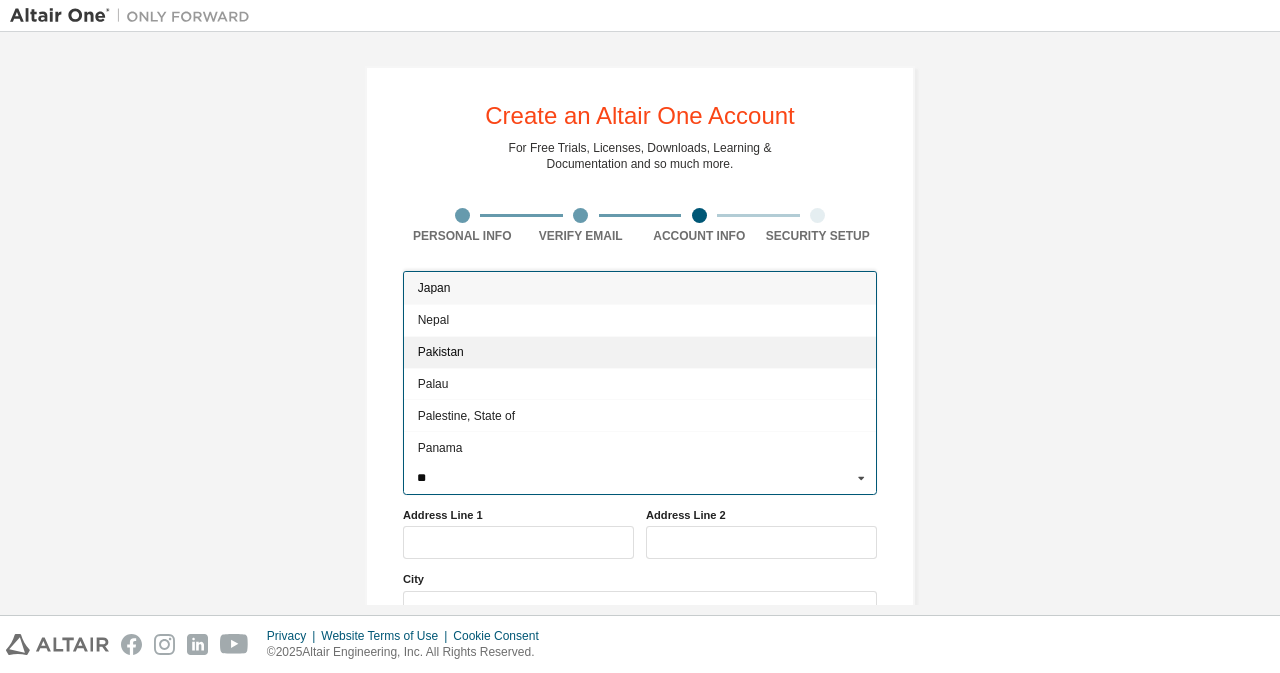 type on "***" 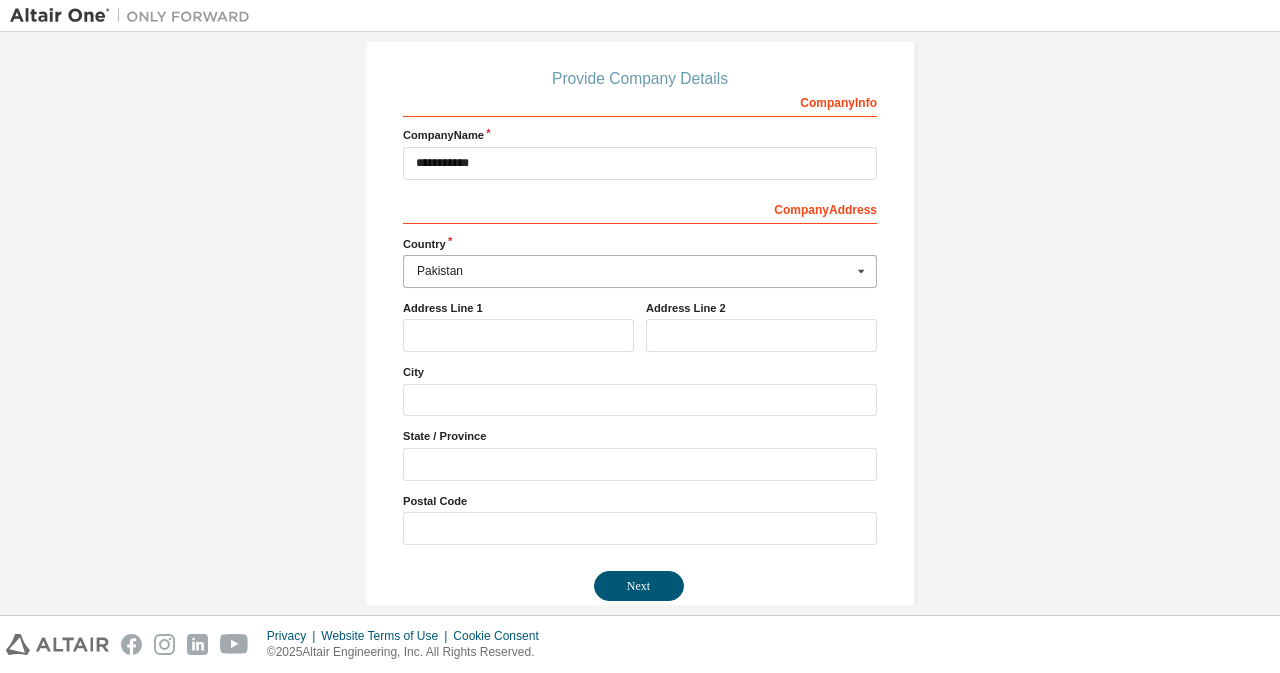 scroll, scrollTop: 241, scrollLeft: 0, axis: vertical 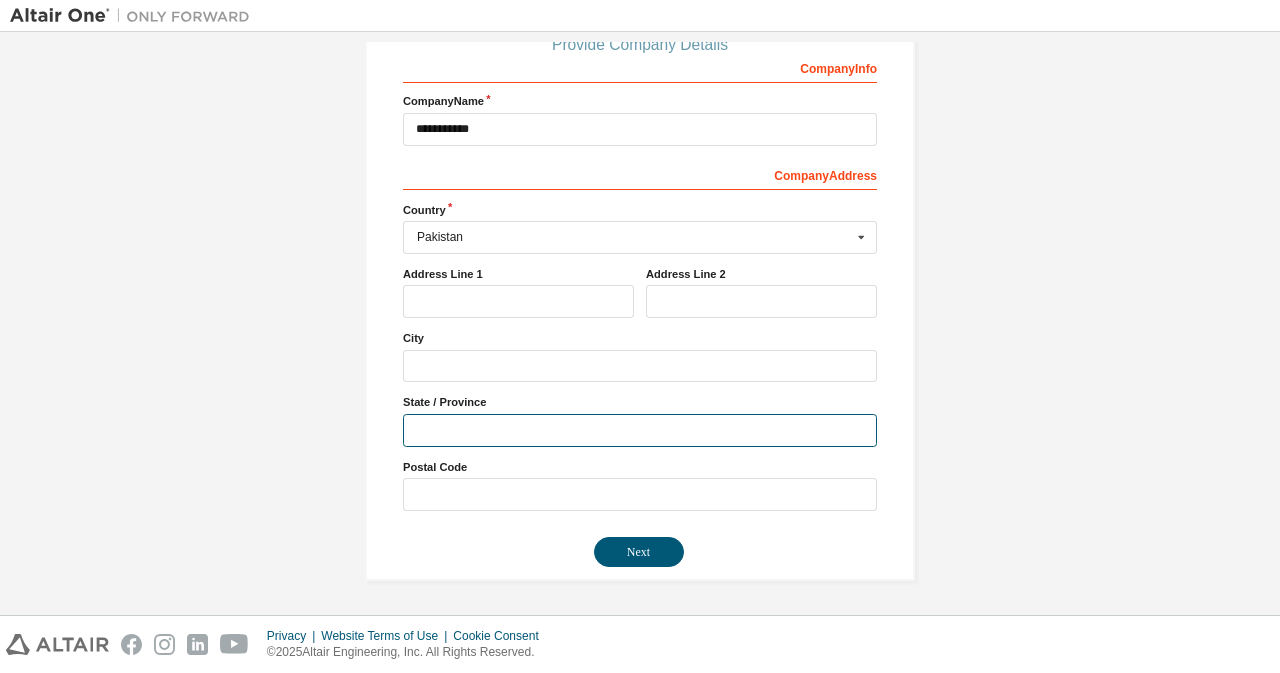 click at bounding box center (640, 430) 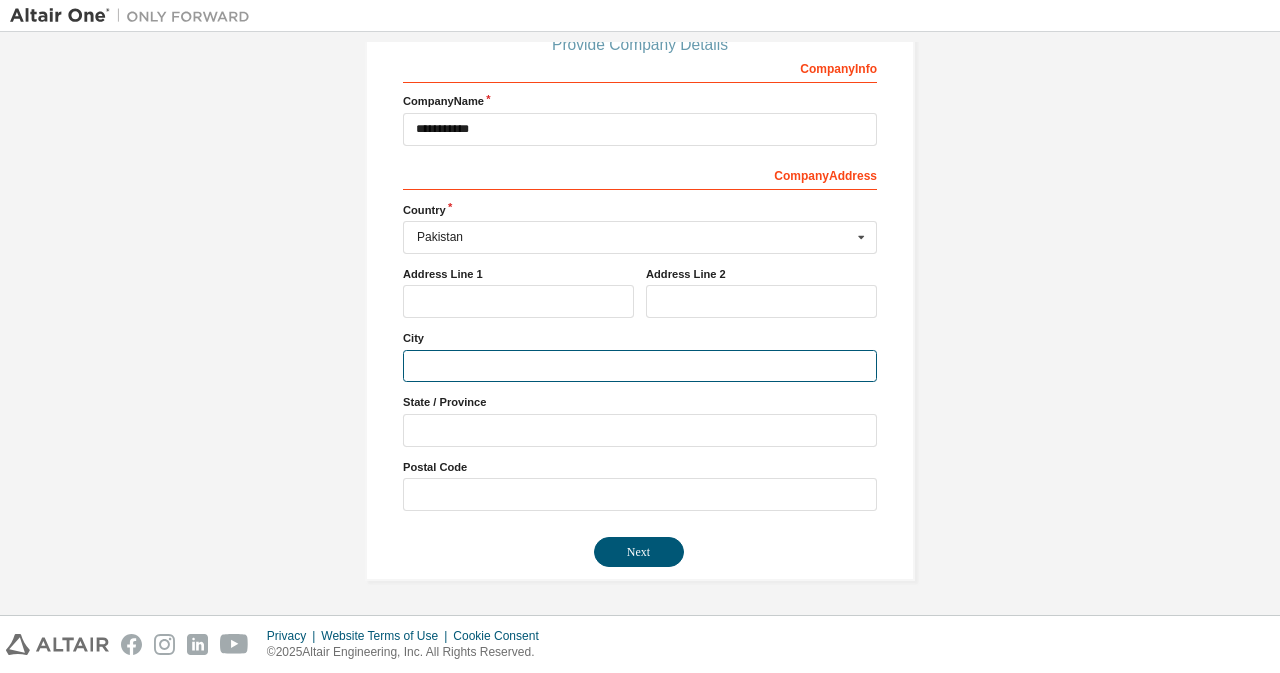 click at bounding box center [640, 366] 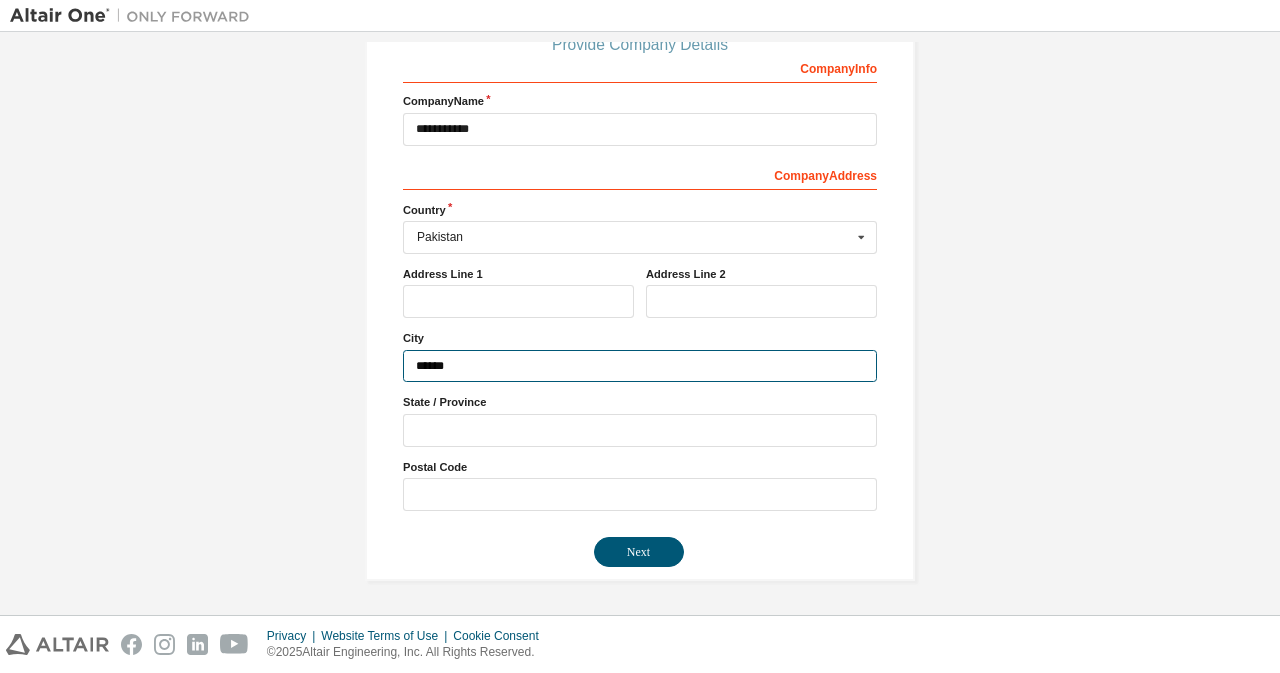type on "******" 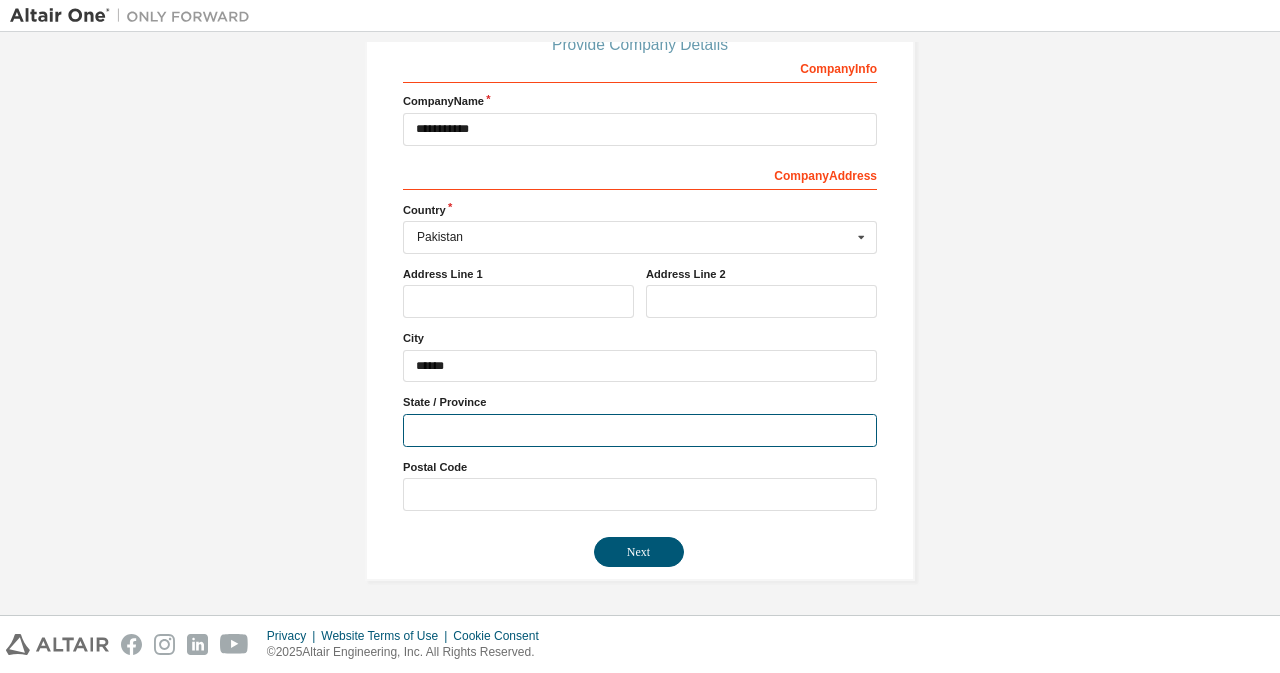 click at bounding box center (640, 430) 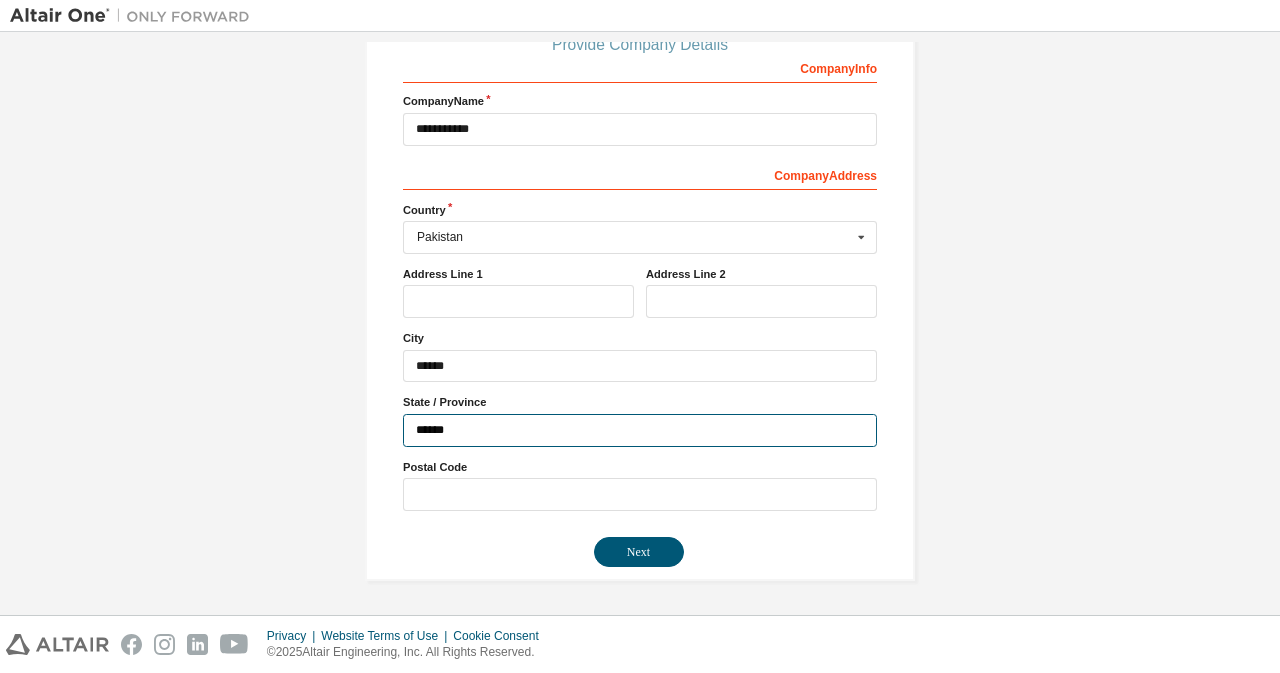 type on "******" 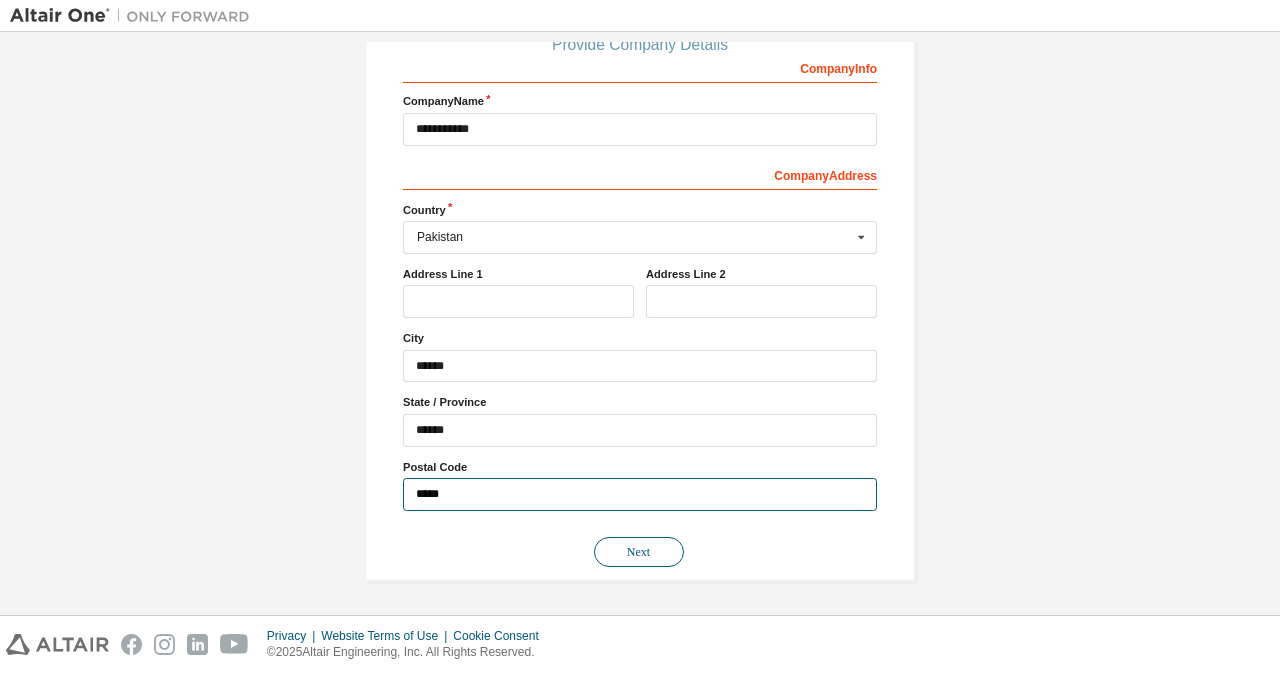 type on "*****" 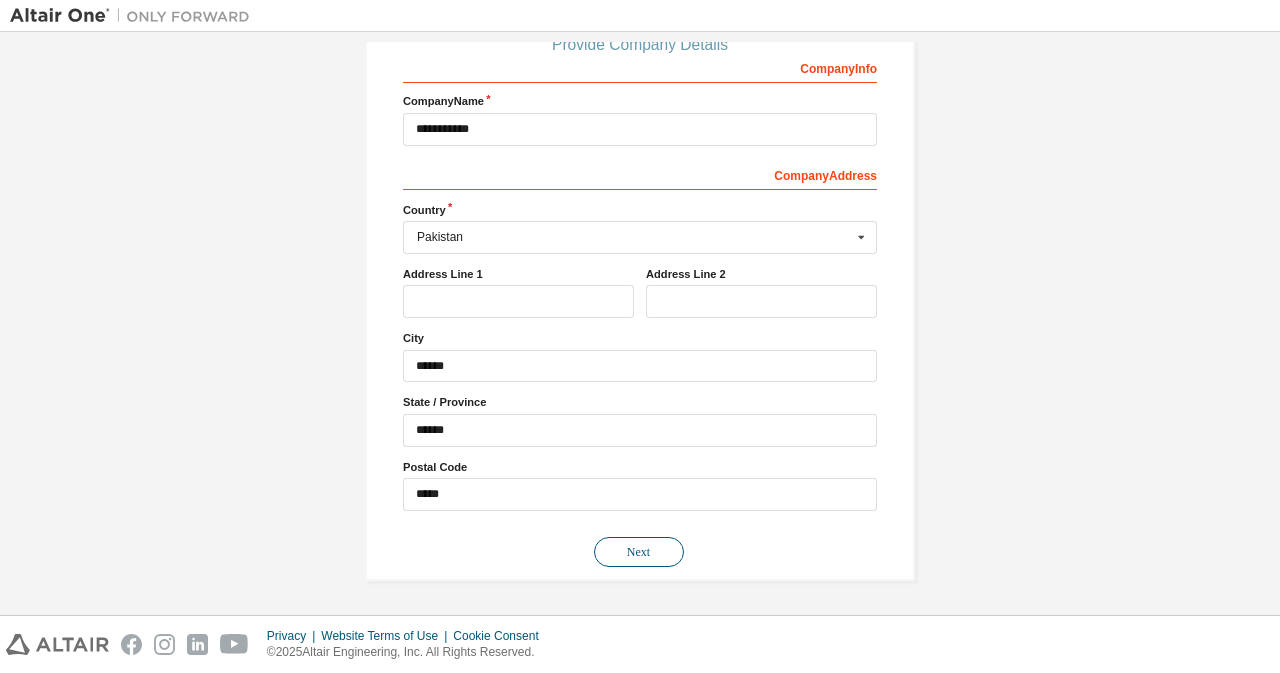 click on "Next" at bounding box center [639, 552] 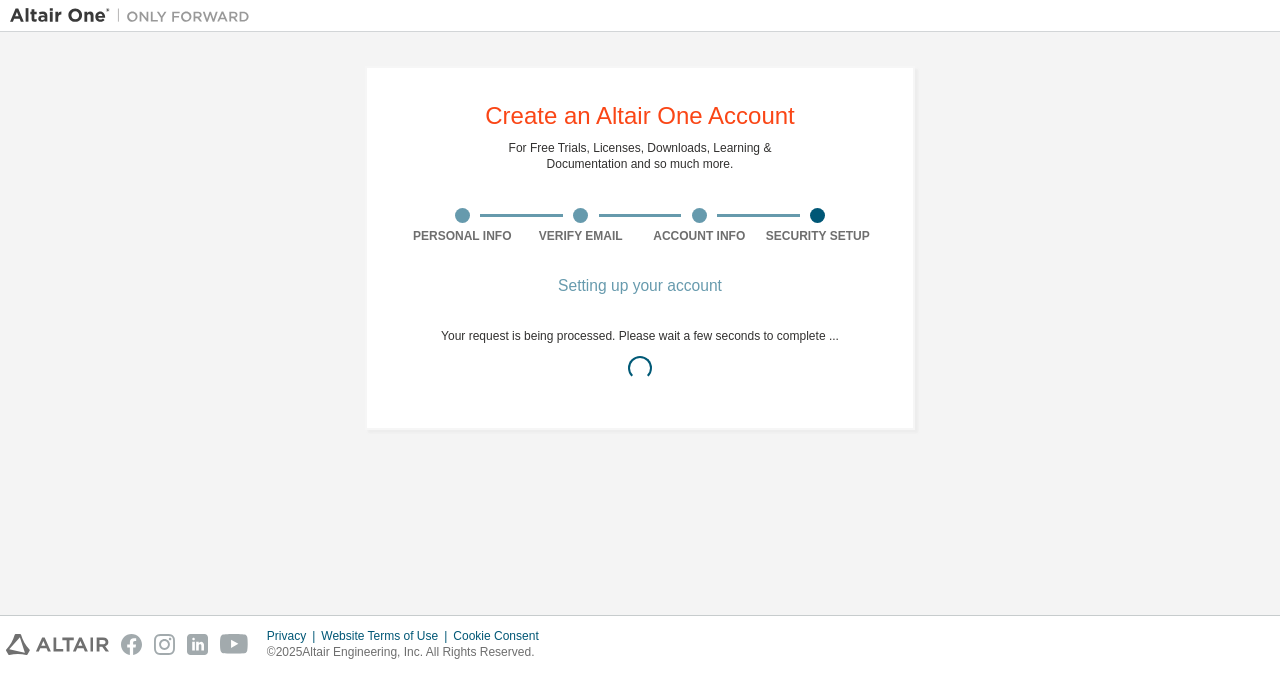 scroll, scrollTop: 0, scrollLeft: 0, axis: both 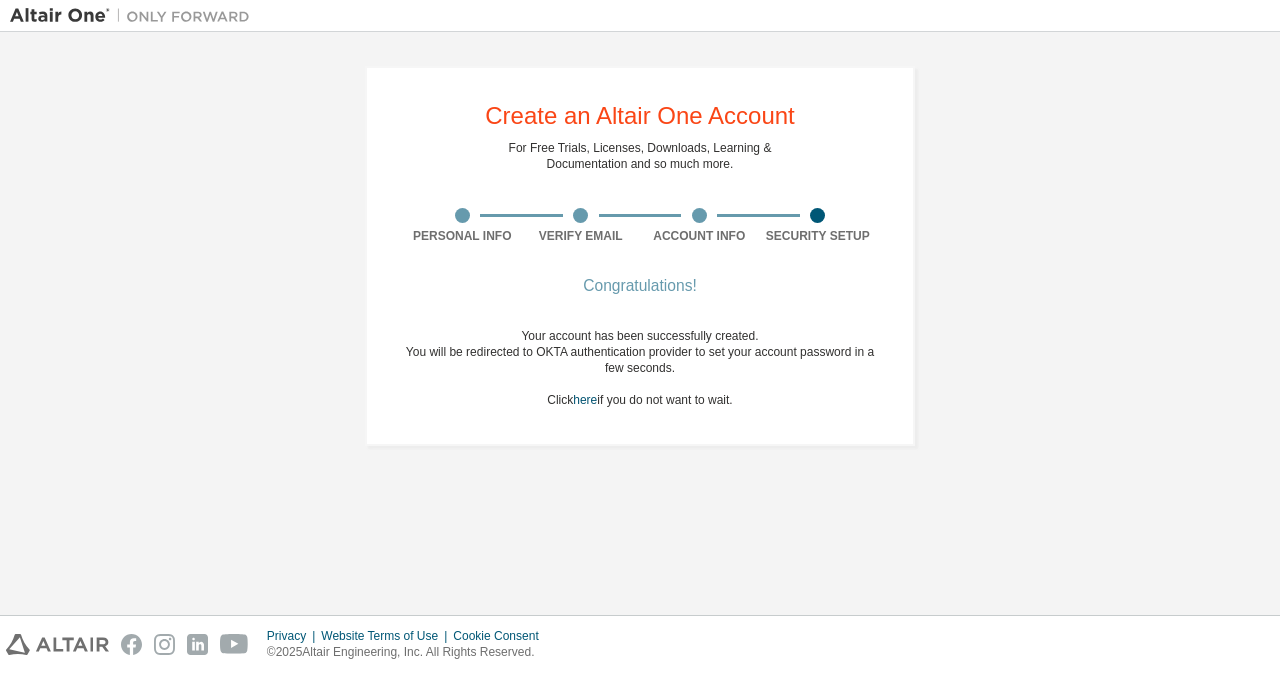 click on "Create an Altair One Account For Free Trials, Licenses, Downloads, Learning &  Documentation and so much more. Personal Info Verify Email Account Info Security Setup Congratulations! Your account has been successfully created. You will be redirected to OKTA authentication provider to set your account password in a few seconds. Click  here  if you do not want to wait." at bounding box center [640, 323] 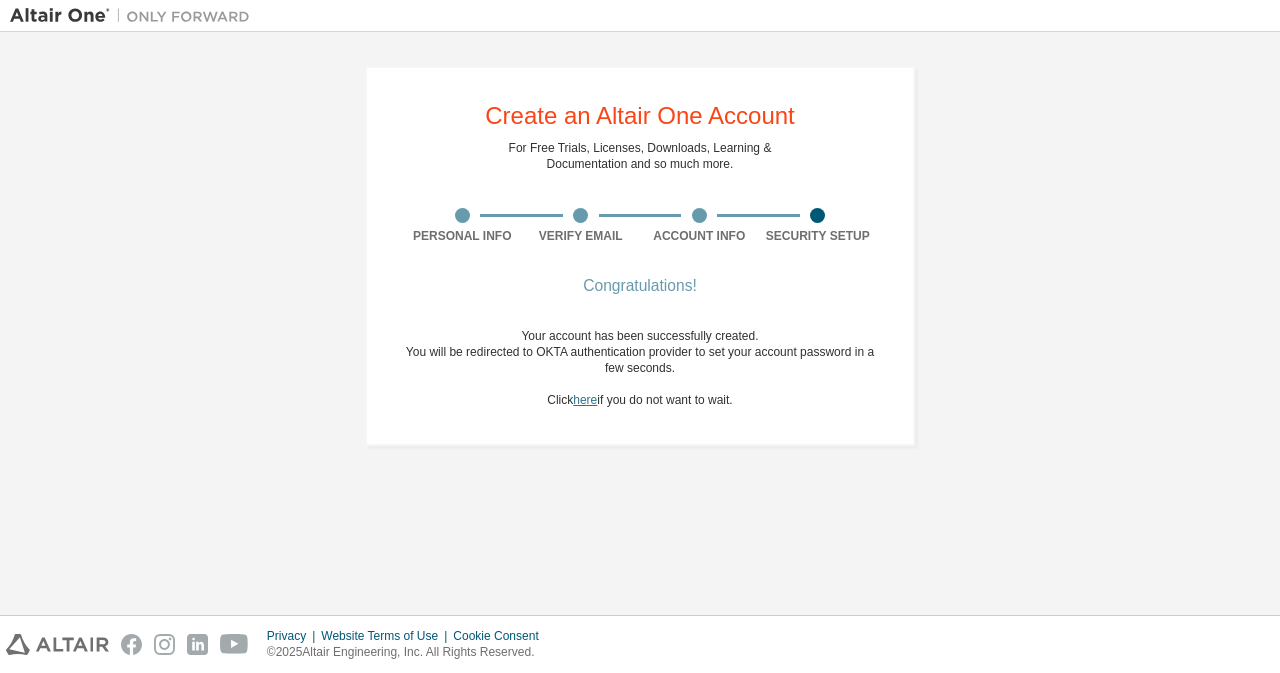 click on "here" at bounding box center (585, 400) 